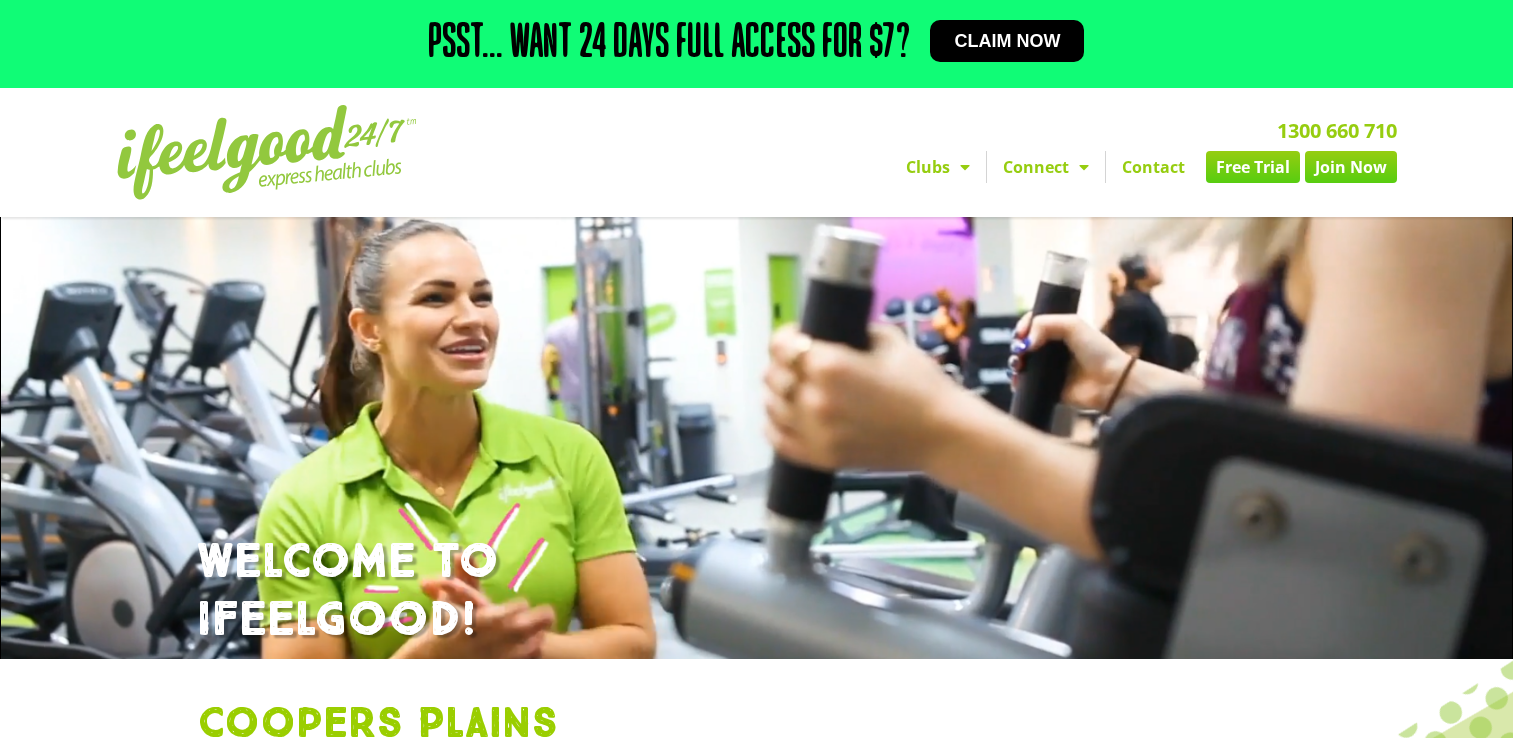 scroll, scrollTop: 852, scrollLeft: 0, axis: vertical 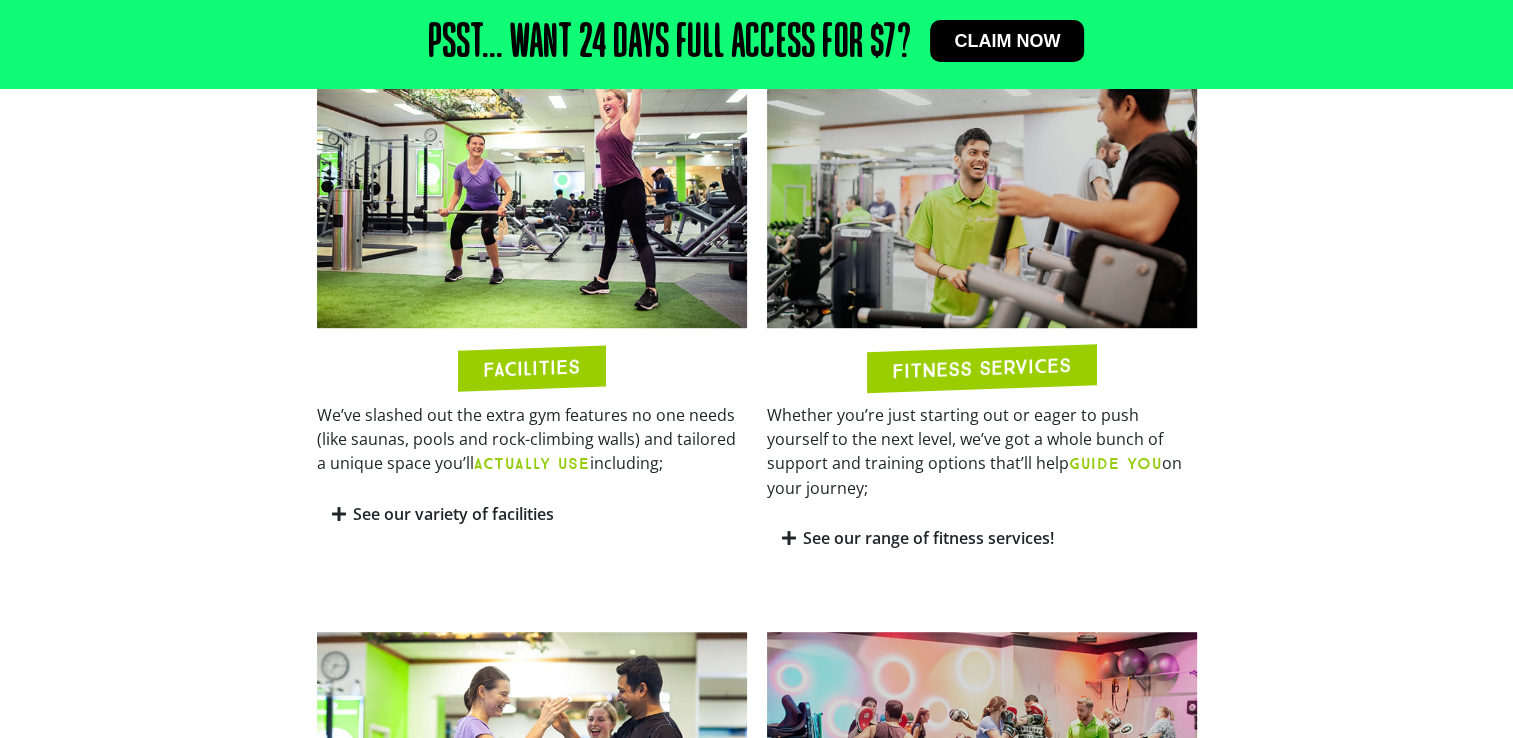click on "FACILITIES" at bounding box center (531, 368) 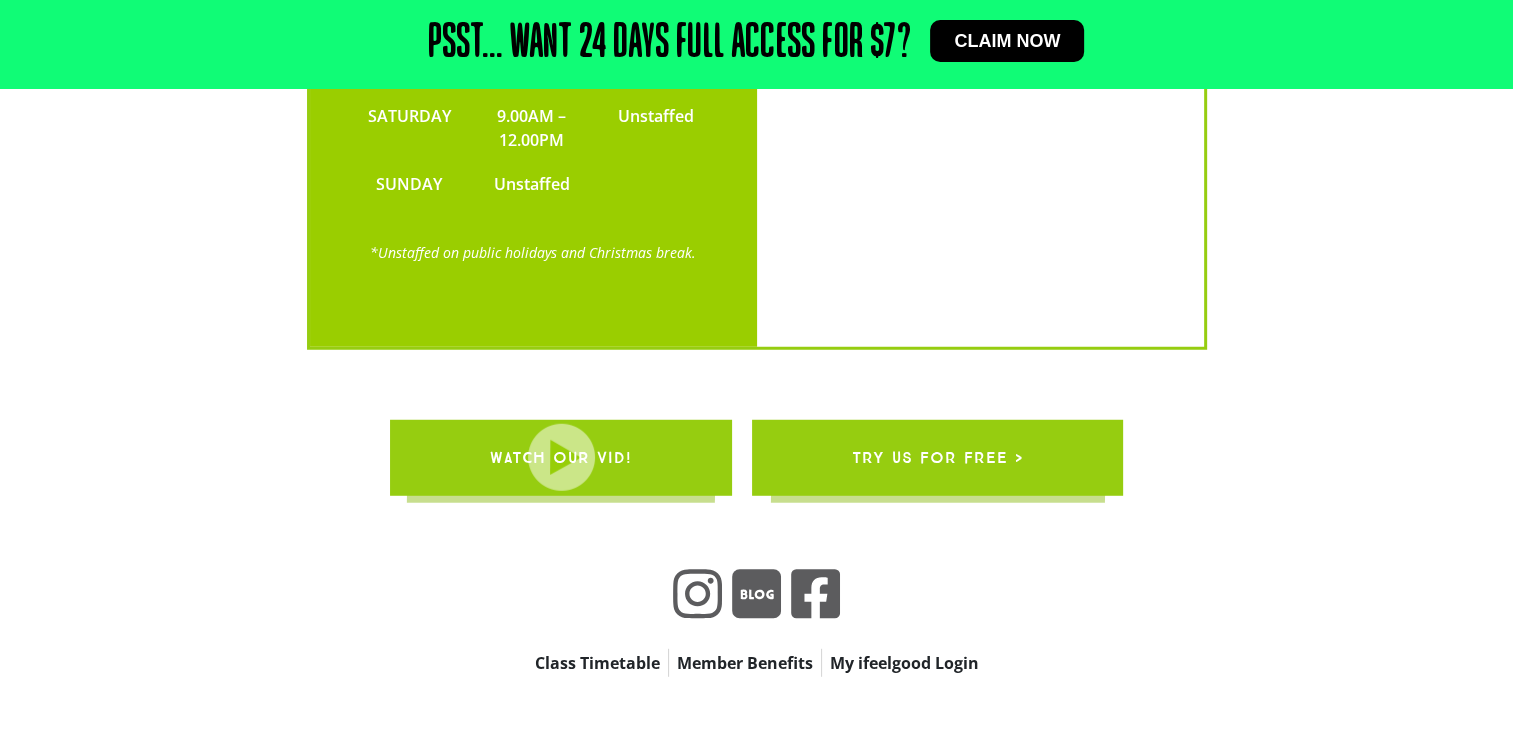 scroll, scrollTop: 5400, scrollLeft: 0, axis: vertical 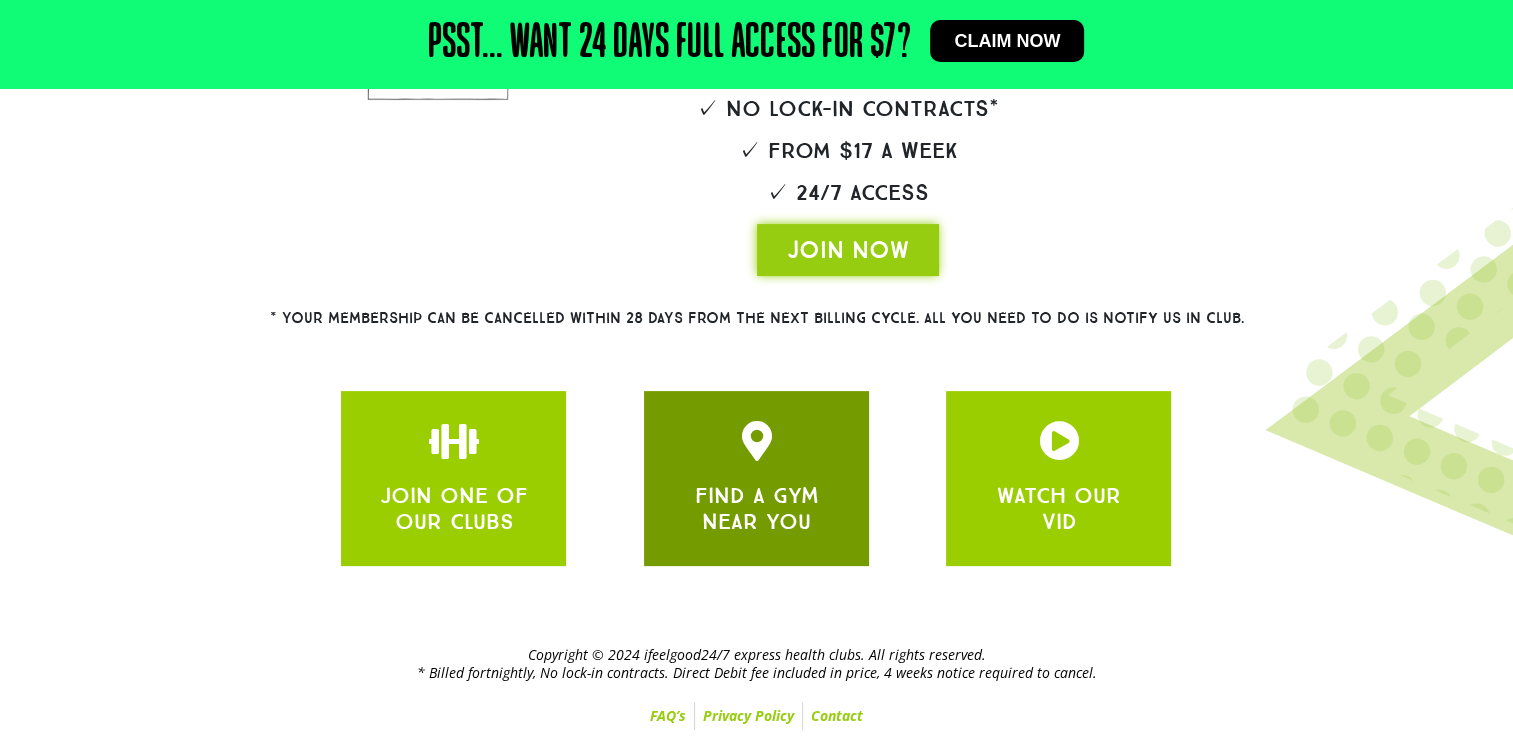 click on "FIND A GYM NEAR YOU" at bounding box center (756, 478) 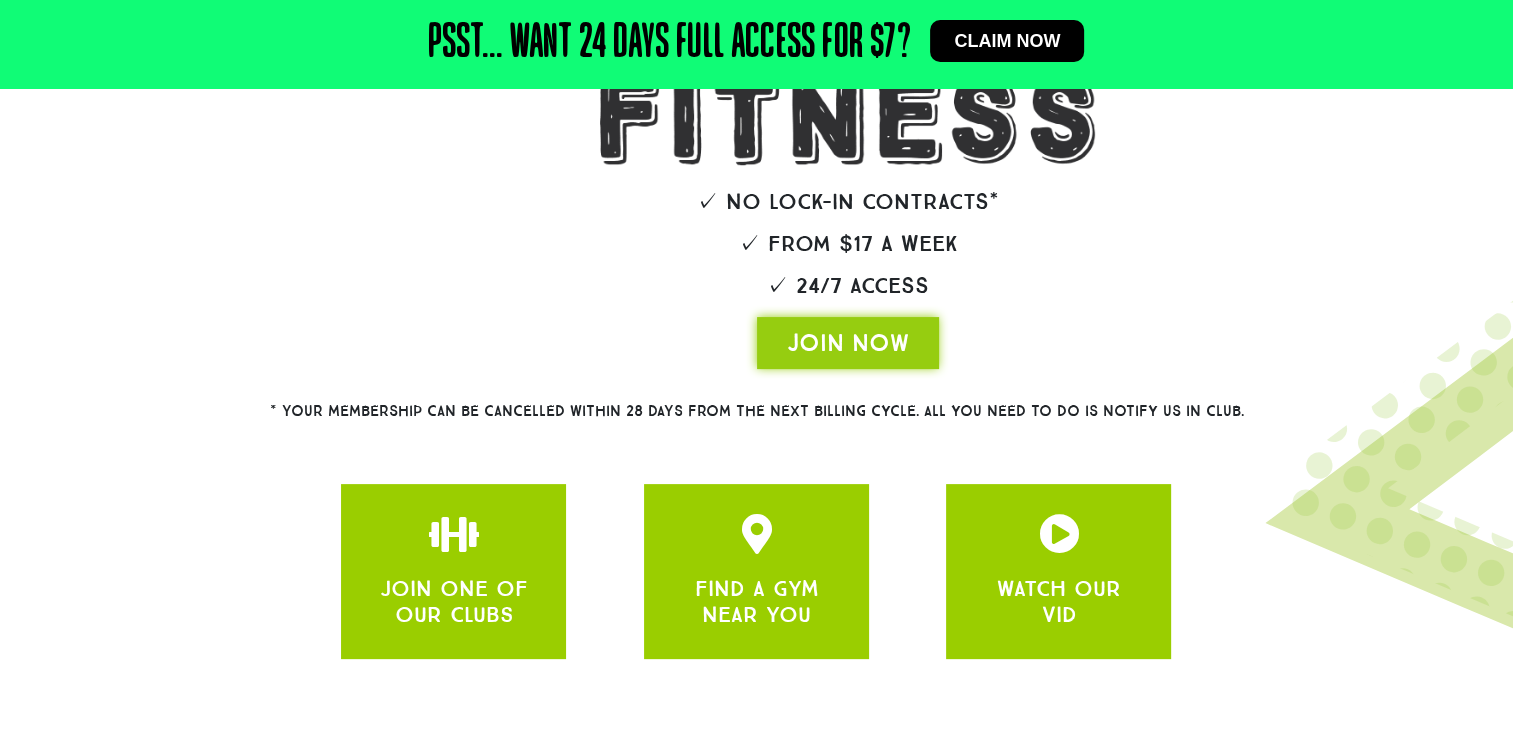 scroll, scrollTop: 397, scrollLeft: 0, axis: vertical 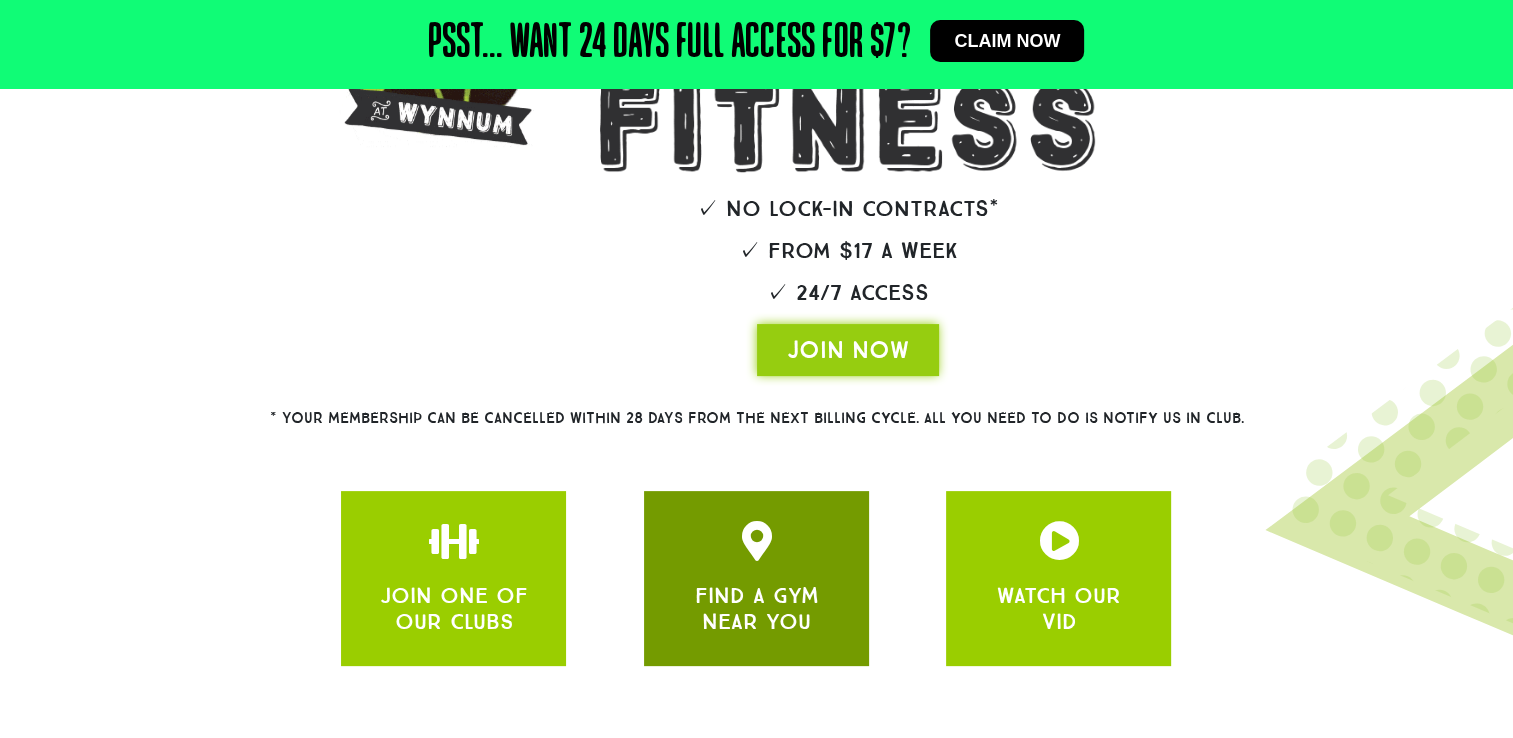 click at bounding box center [756, 541] 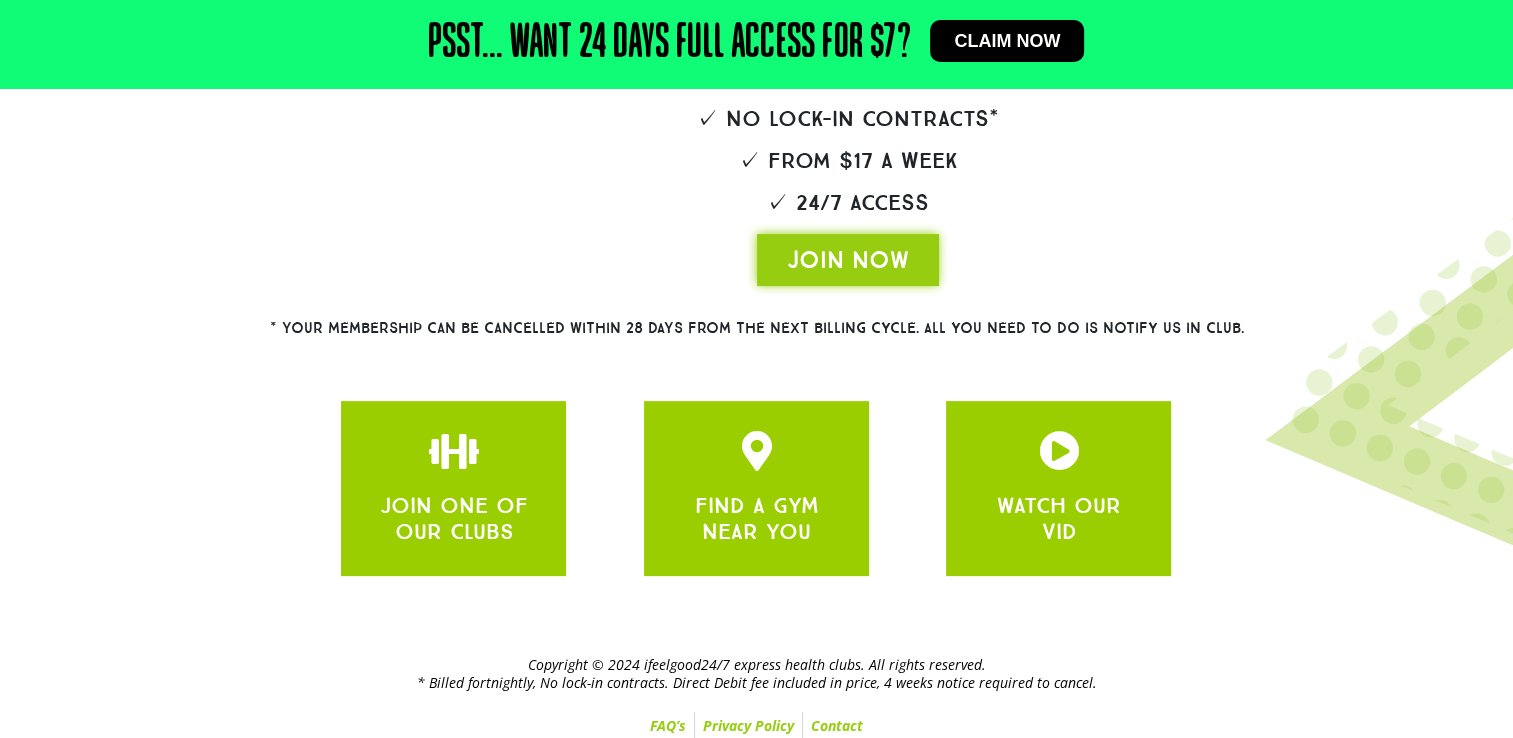 scroll, scrollTop: 497, scrollLeft: 0, axis: vertical 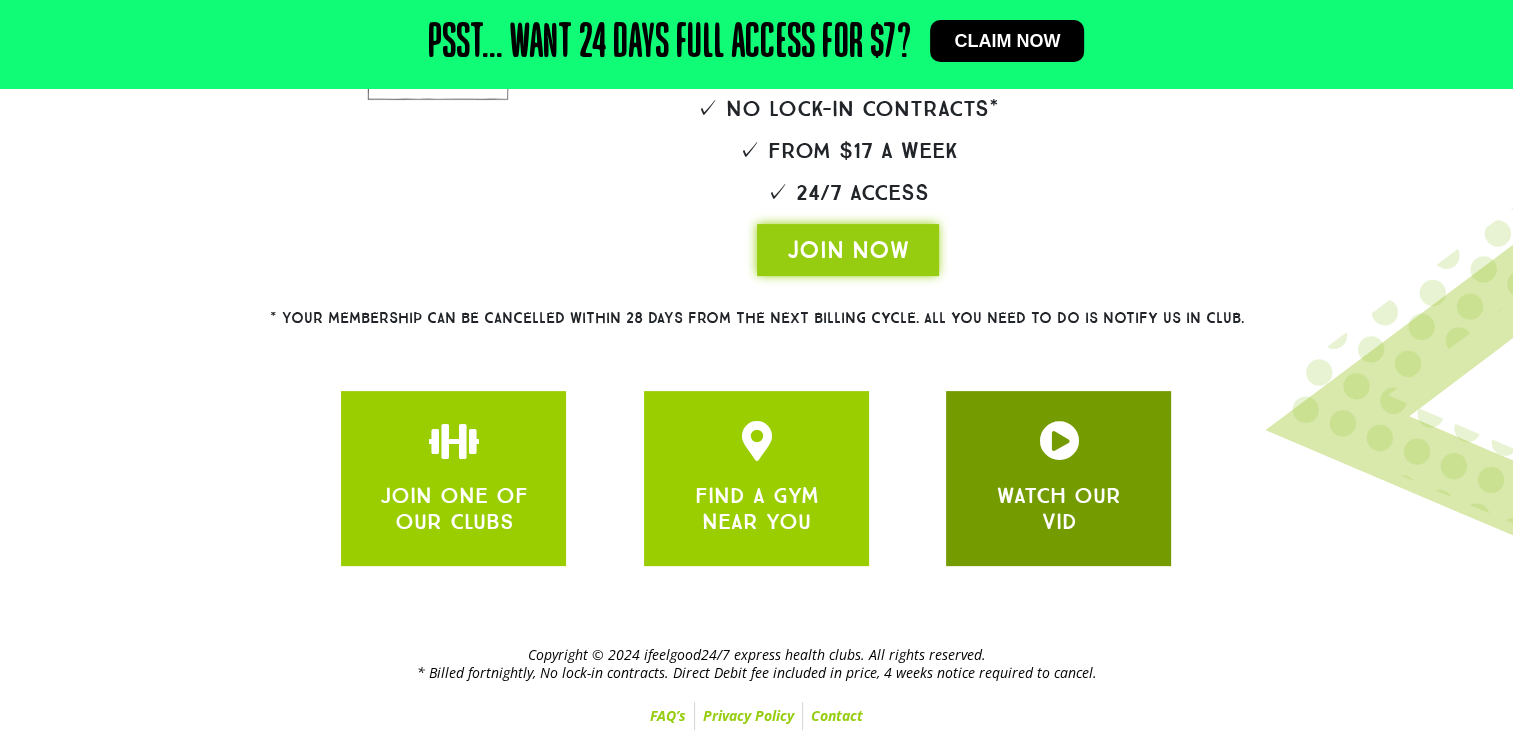 click on "WATCH OUR VID" at bounding box center (1058, 478) 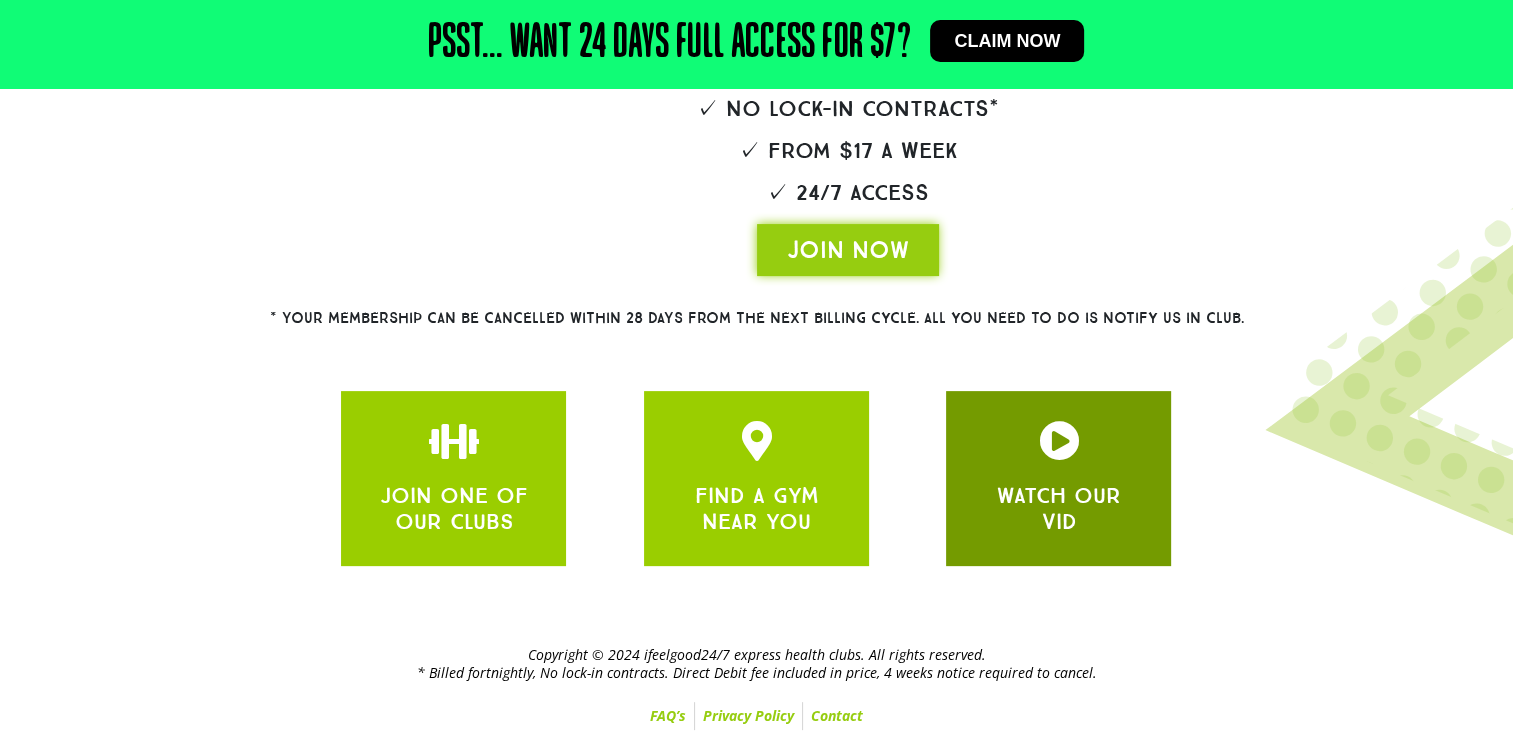 click at bounding box center (1059, 441) 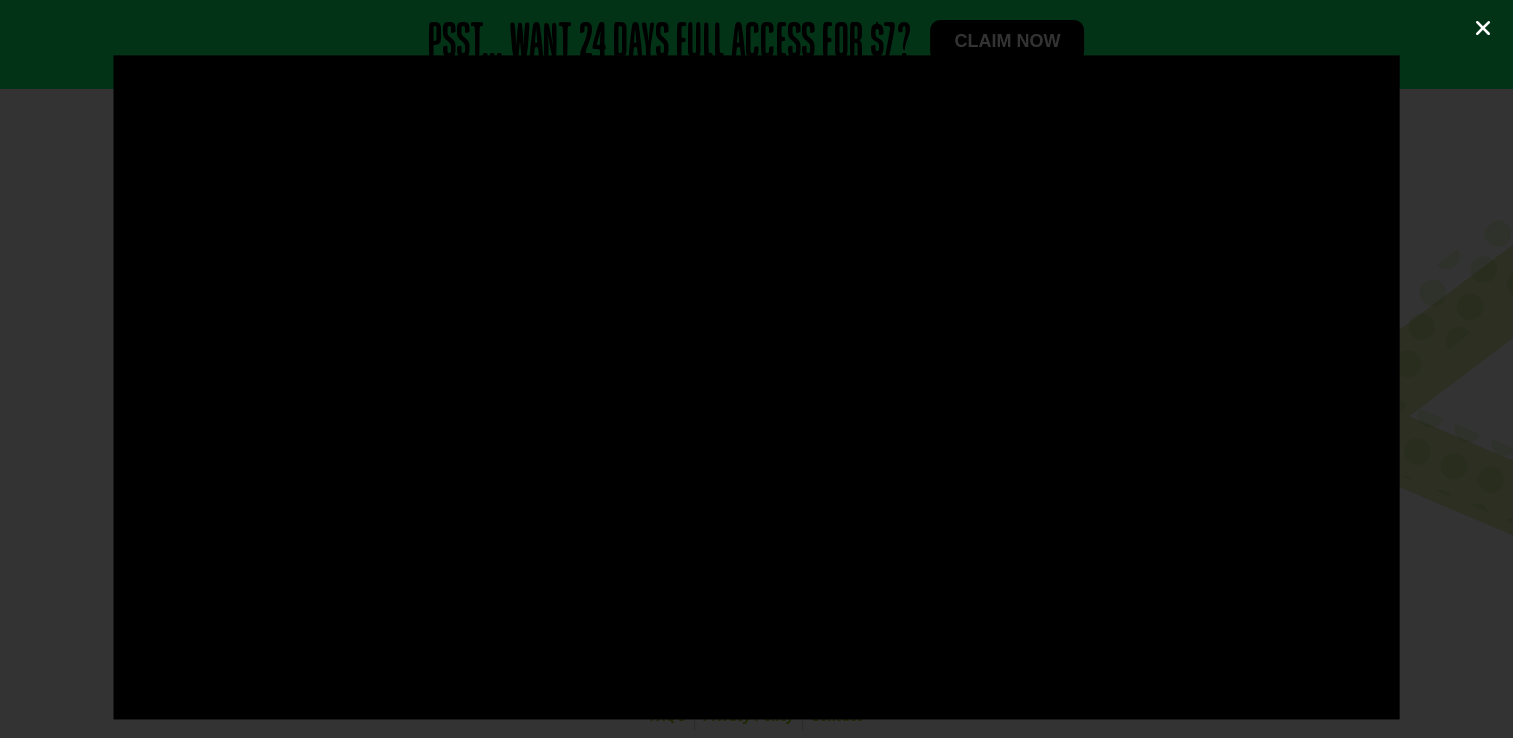 click at bounding box center [1483, 28] 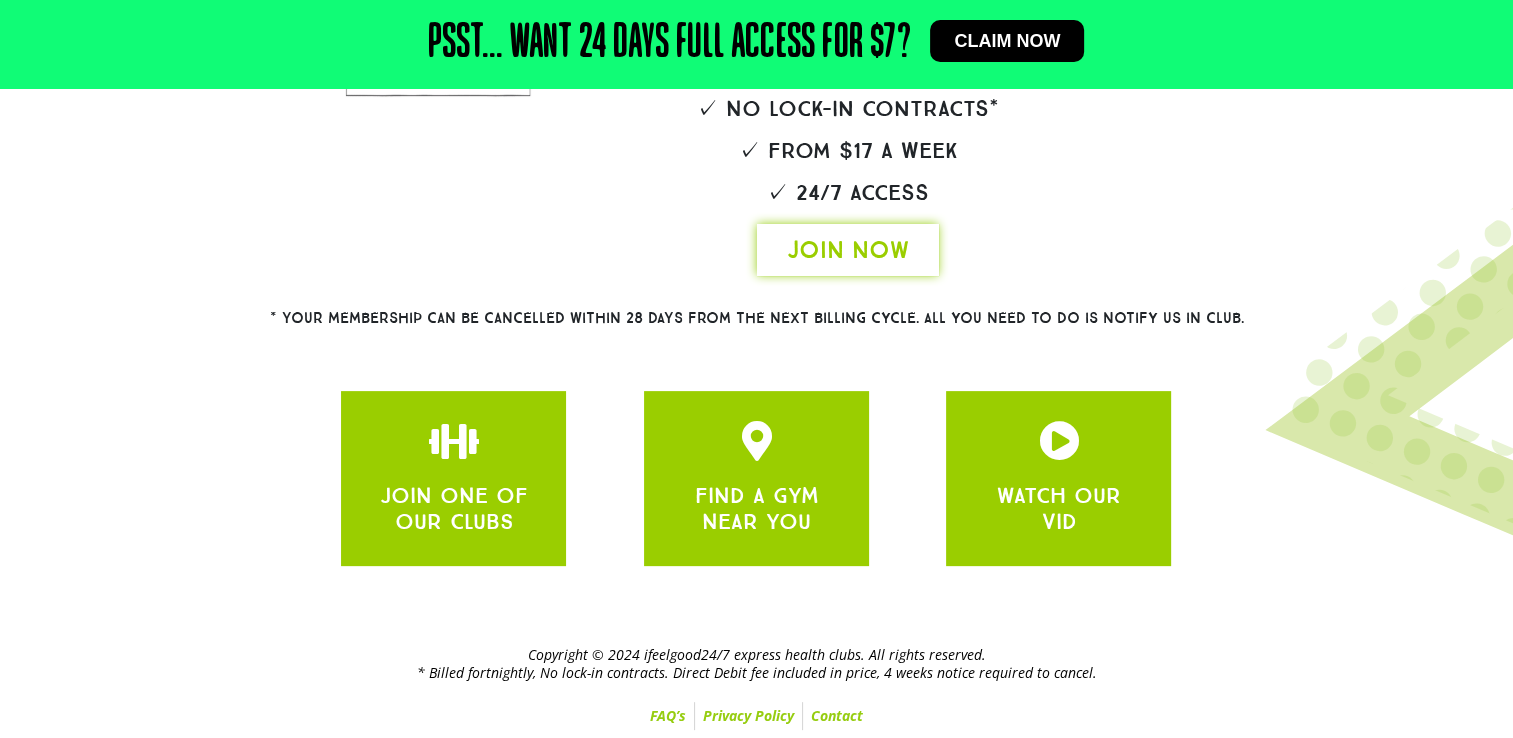 click on "JOIN NOW" at bounding box center [848, 250] 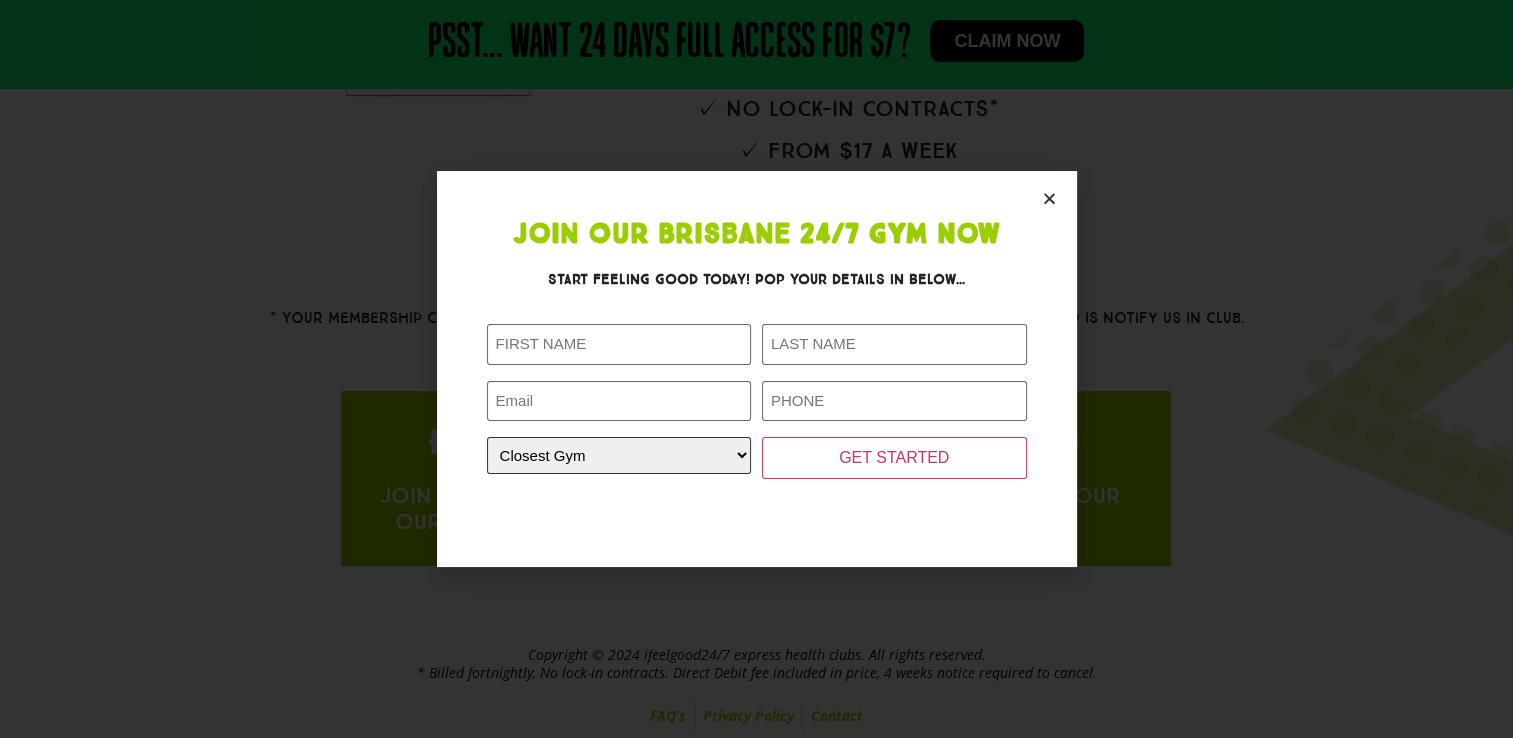 click on "Closest Gym Alexandra Hills Calamvale Coopers Plains Middle Park Oxenford Oxley Park Ridge Underwood Wynnum" 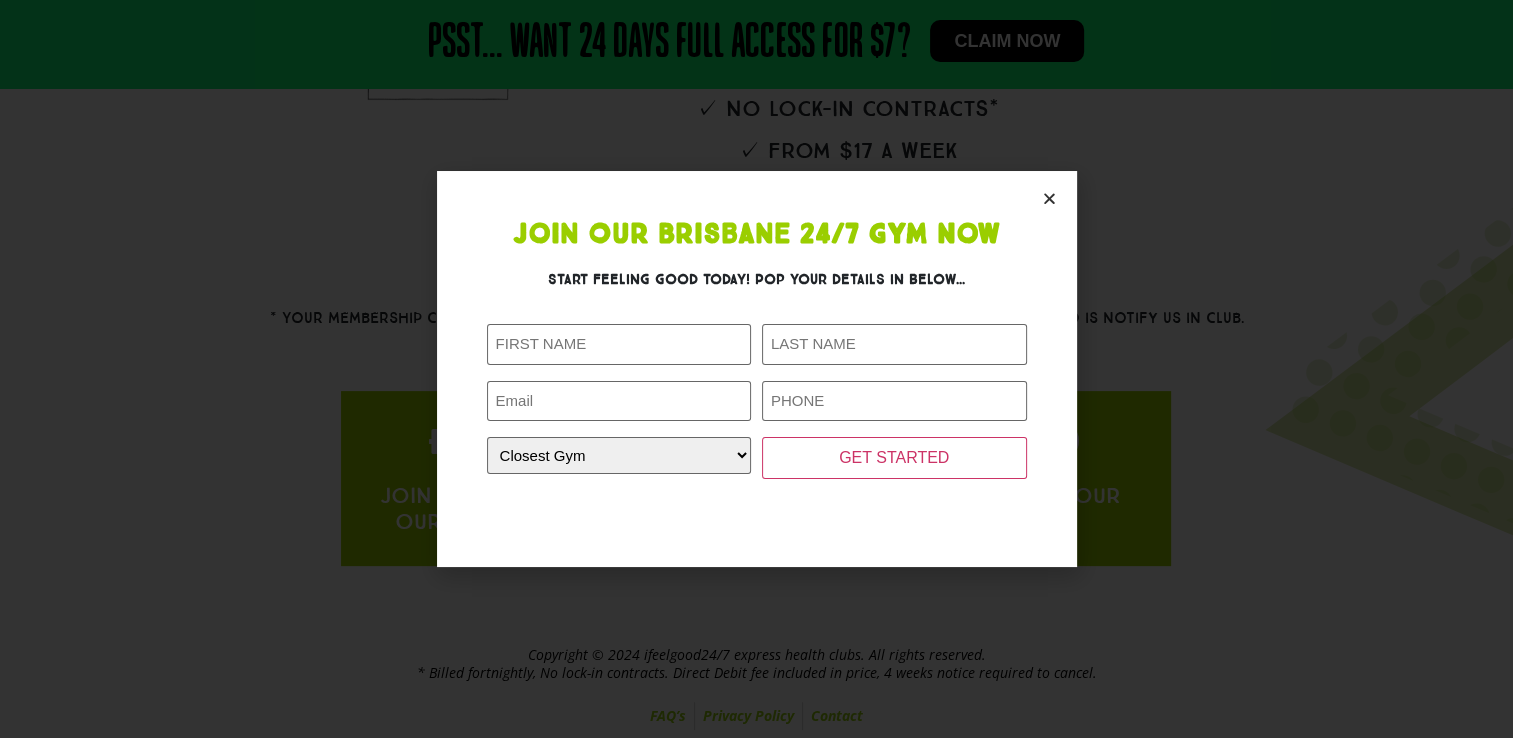 click on "Join Our Brisbane 24/7 Gym Now
Start feeling good today! Pop your details in below...
First Name (Required) Last Name (Required) Email (Required)
Phone (Required) Closest Gym (Required) Closest Gym Alexandra Hills Calamvale Coopers Plains Middle Park Oxenford Oxley Park Ridge Underwood Wynnum GET STARTED Phone This field is for validation purposes and should be left unchanged." 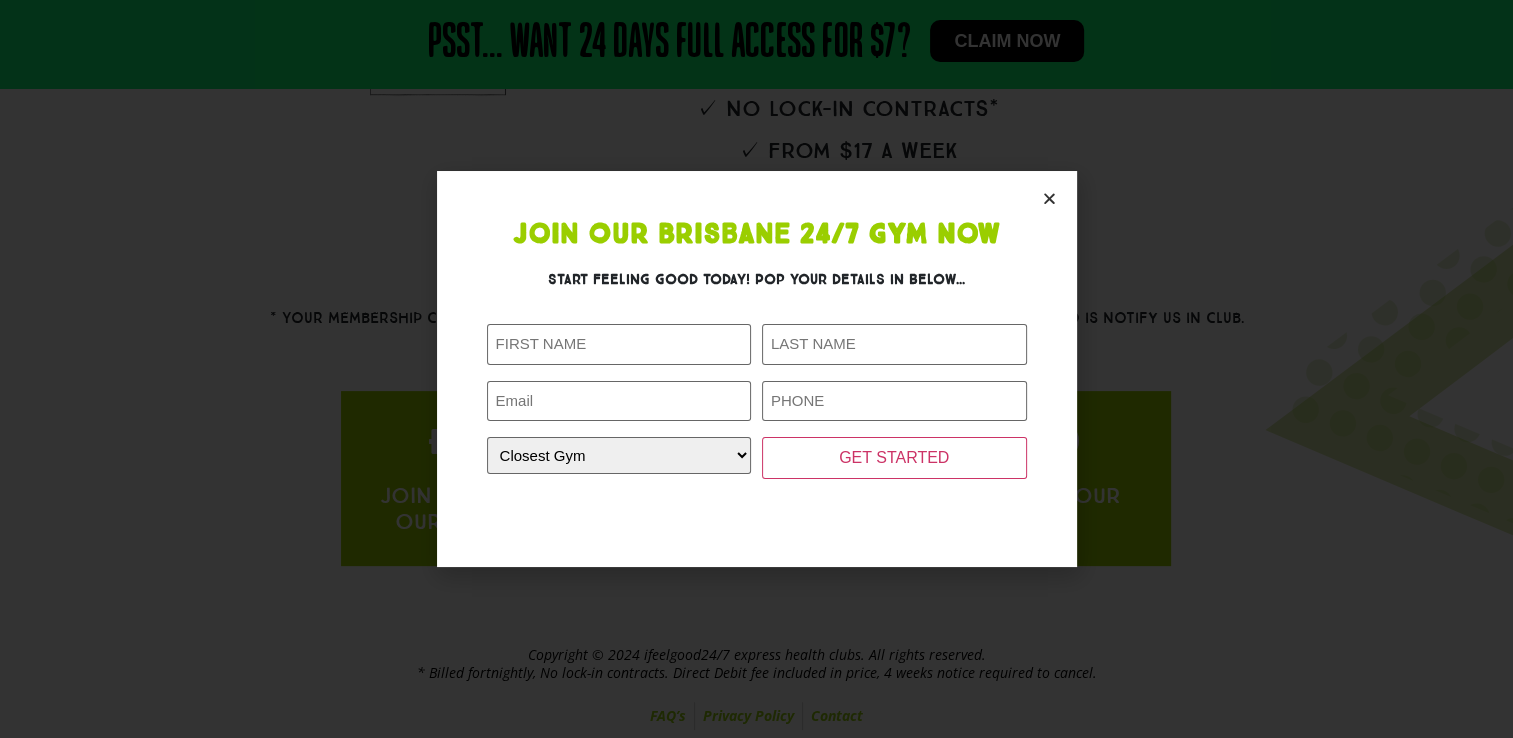 click at bounding box center [1049, 198] 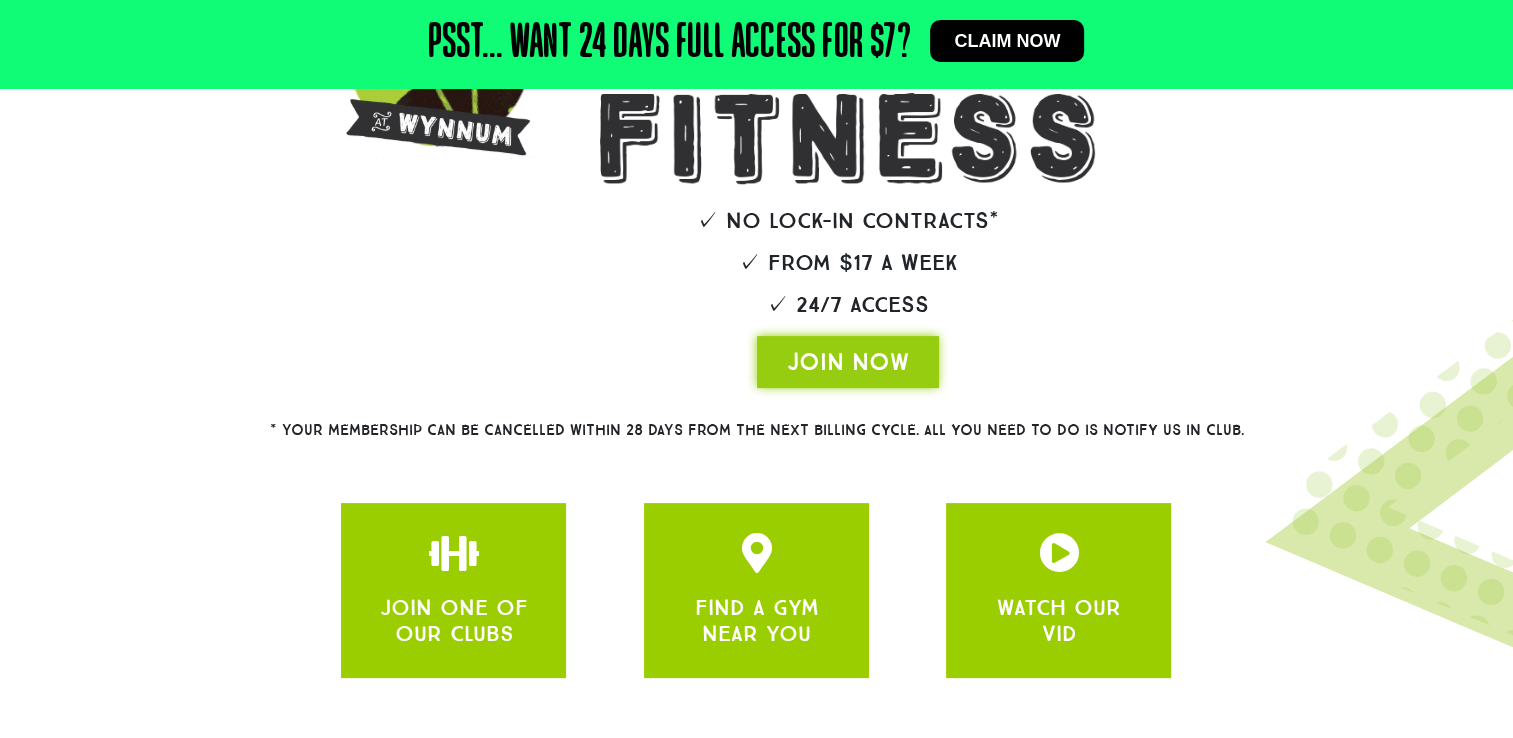scroll, scrollTop: 0, scrollLeft: 0, axis: both 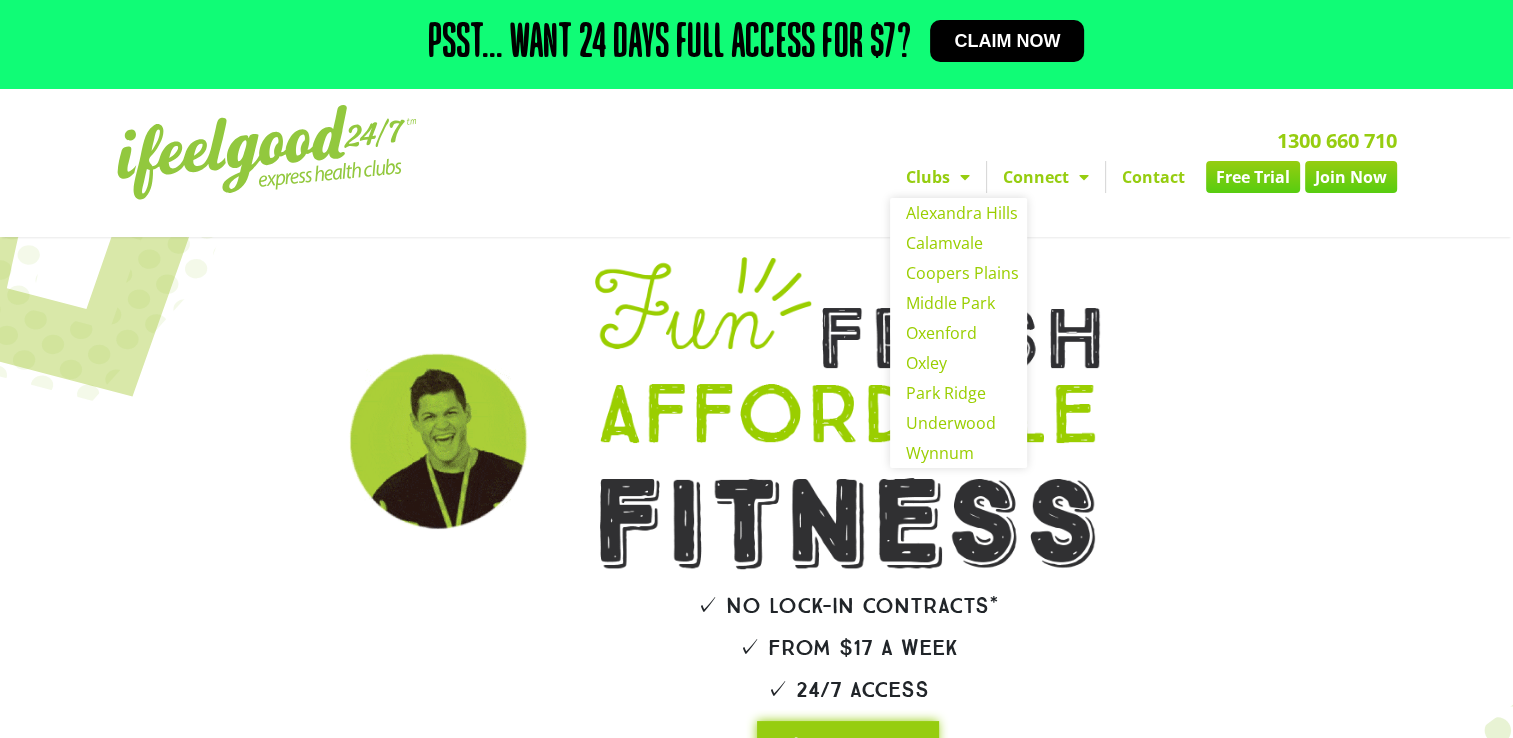 click 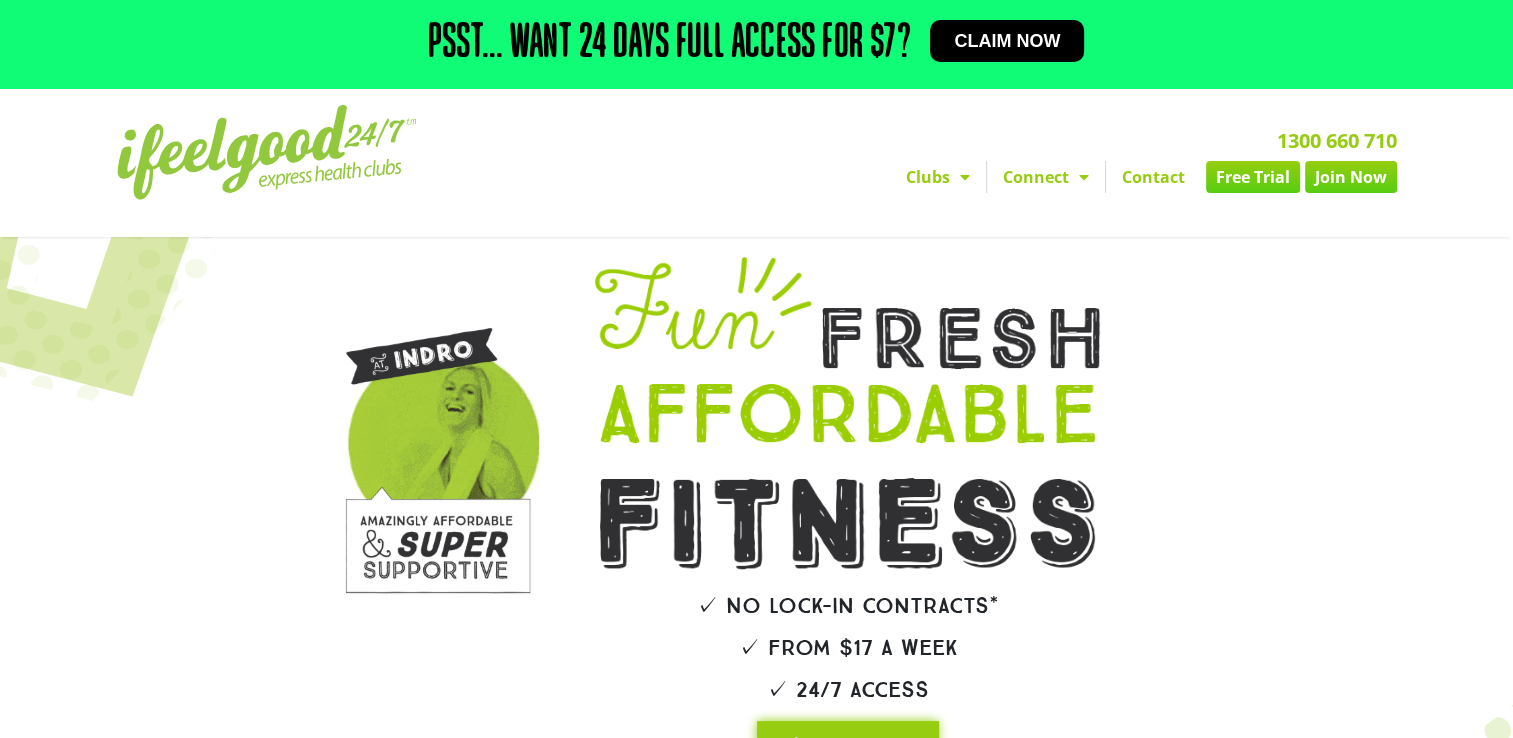 click on "Free Trial" 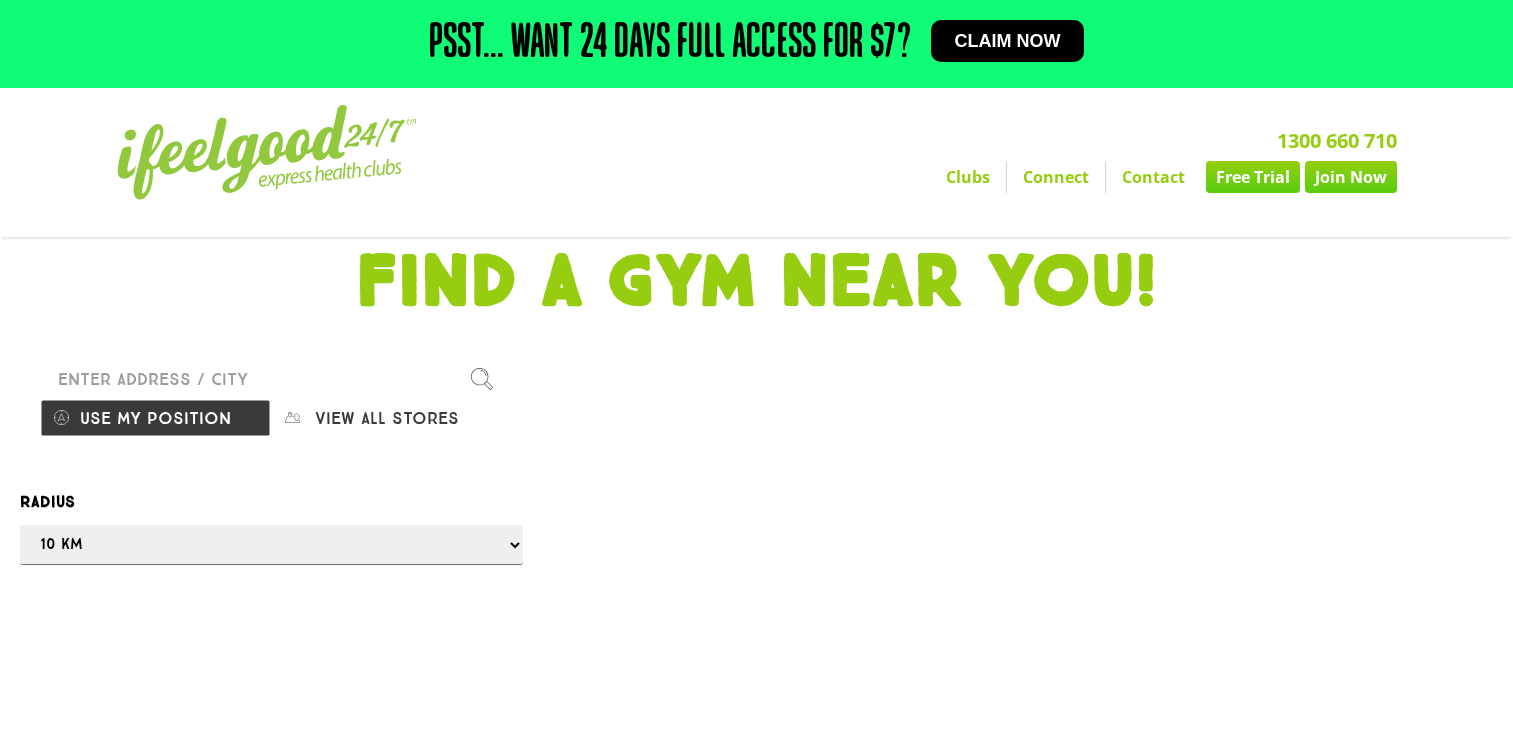 scroll, scrollTop: 0, scrollLeft: 0, axis: both 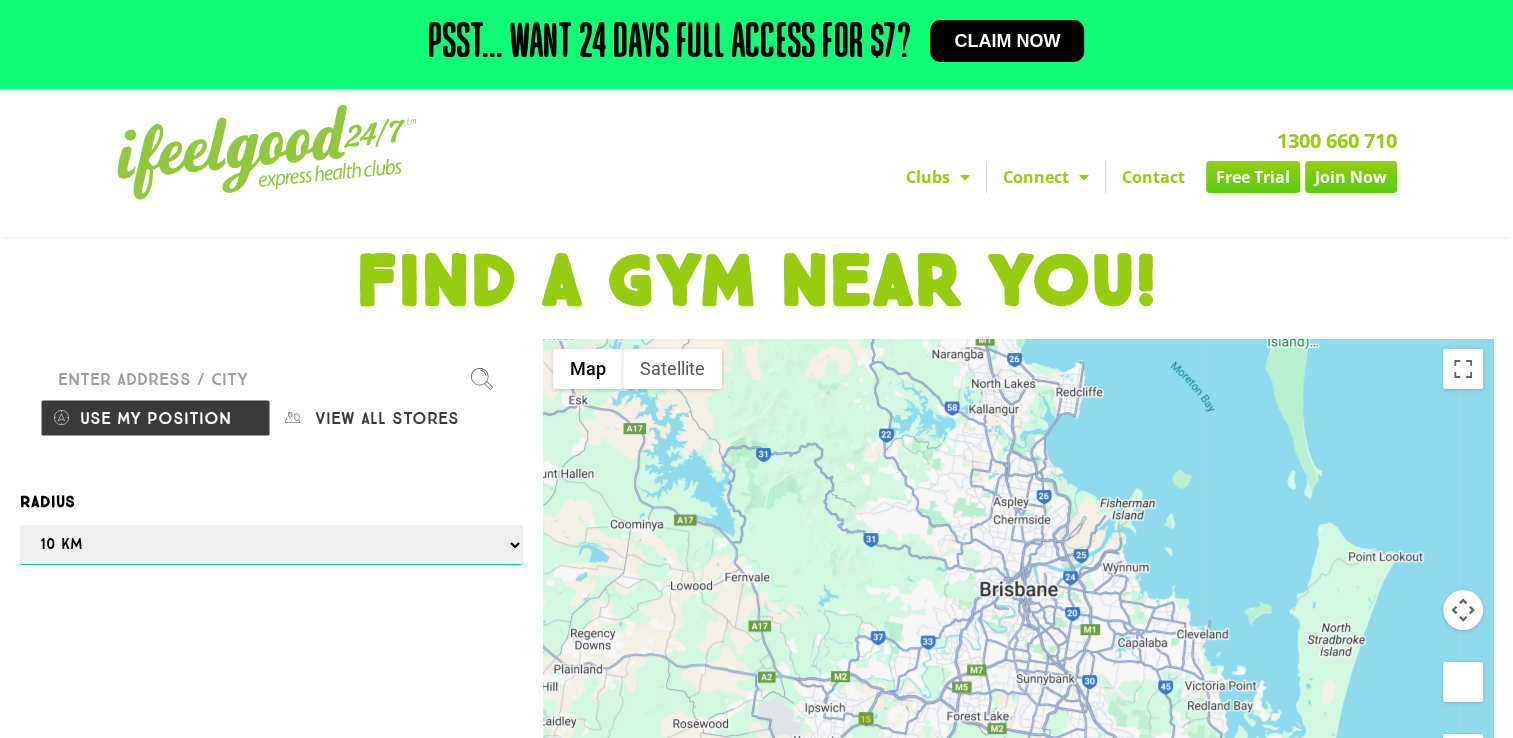 click on "[CATEGORY] [DISTANCE] [DISTANCE] [DISTANCE] [DISTANCE] [DISTANCE] [DISTANCE]" at bounding box center [271, 545] 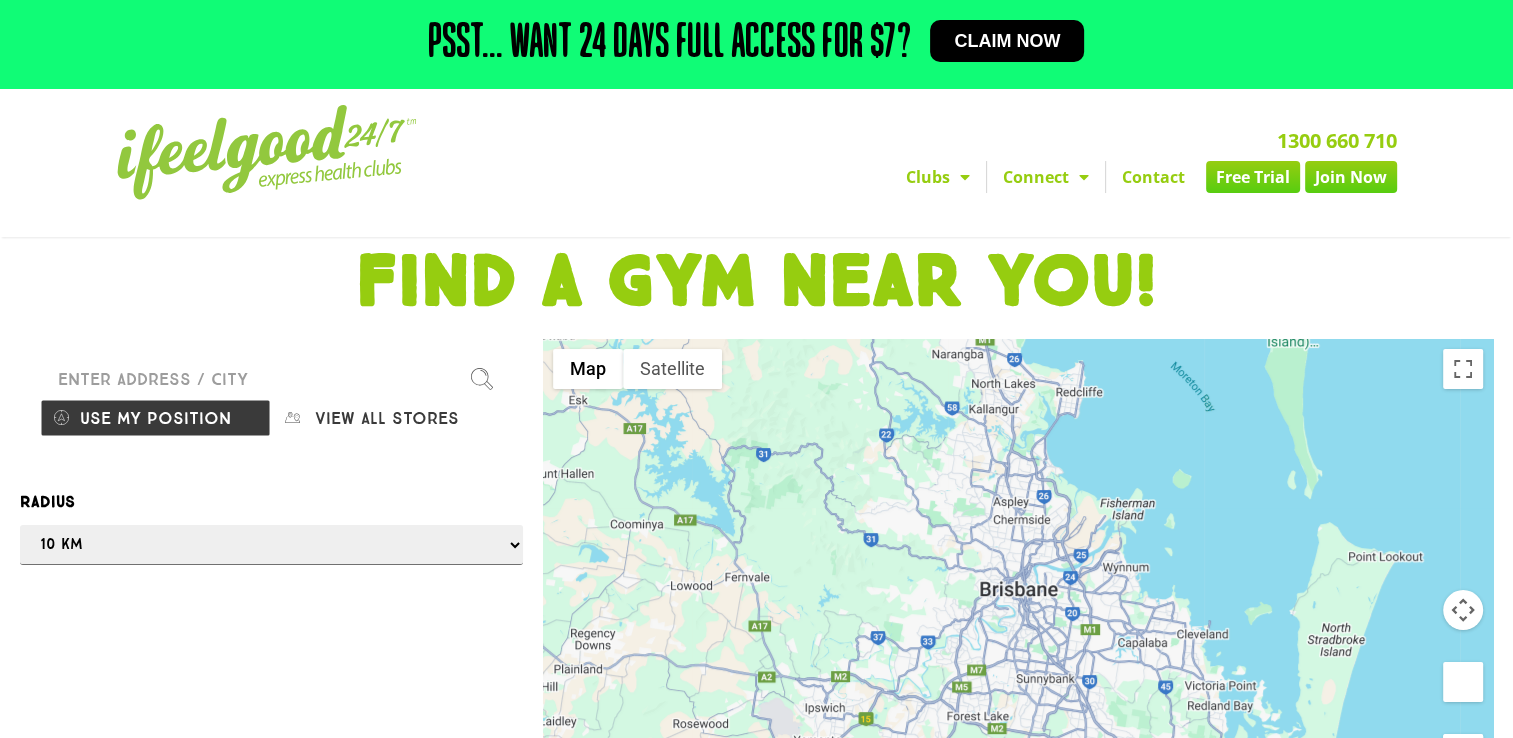 select on "5" 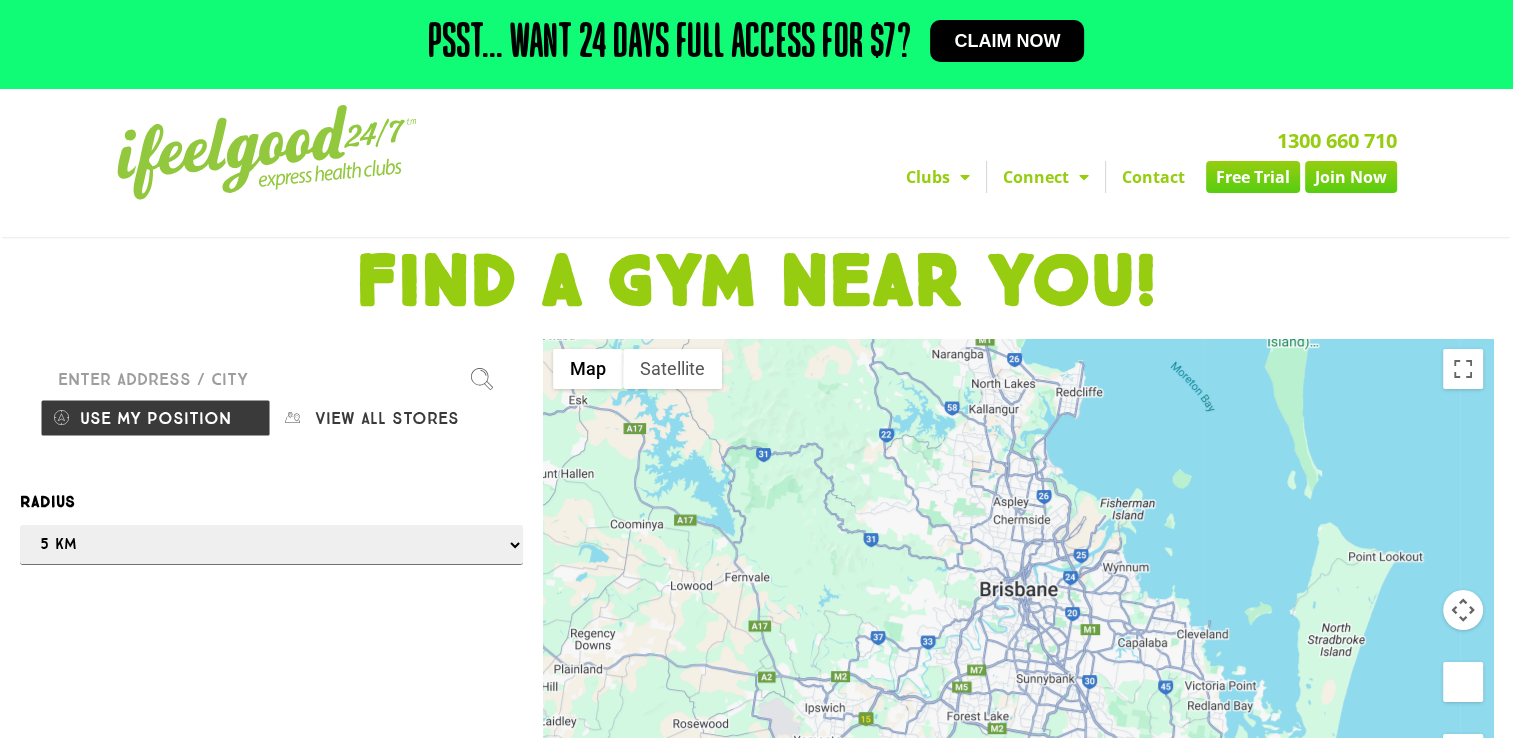 click on "Any
1 km
5 km
10 km
50 km
100 km
500 km" at bounding box center [271, 545] 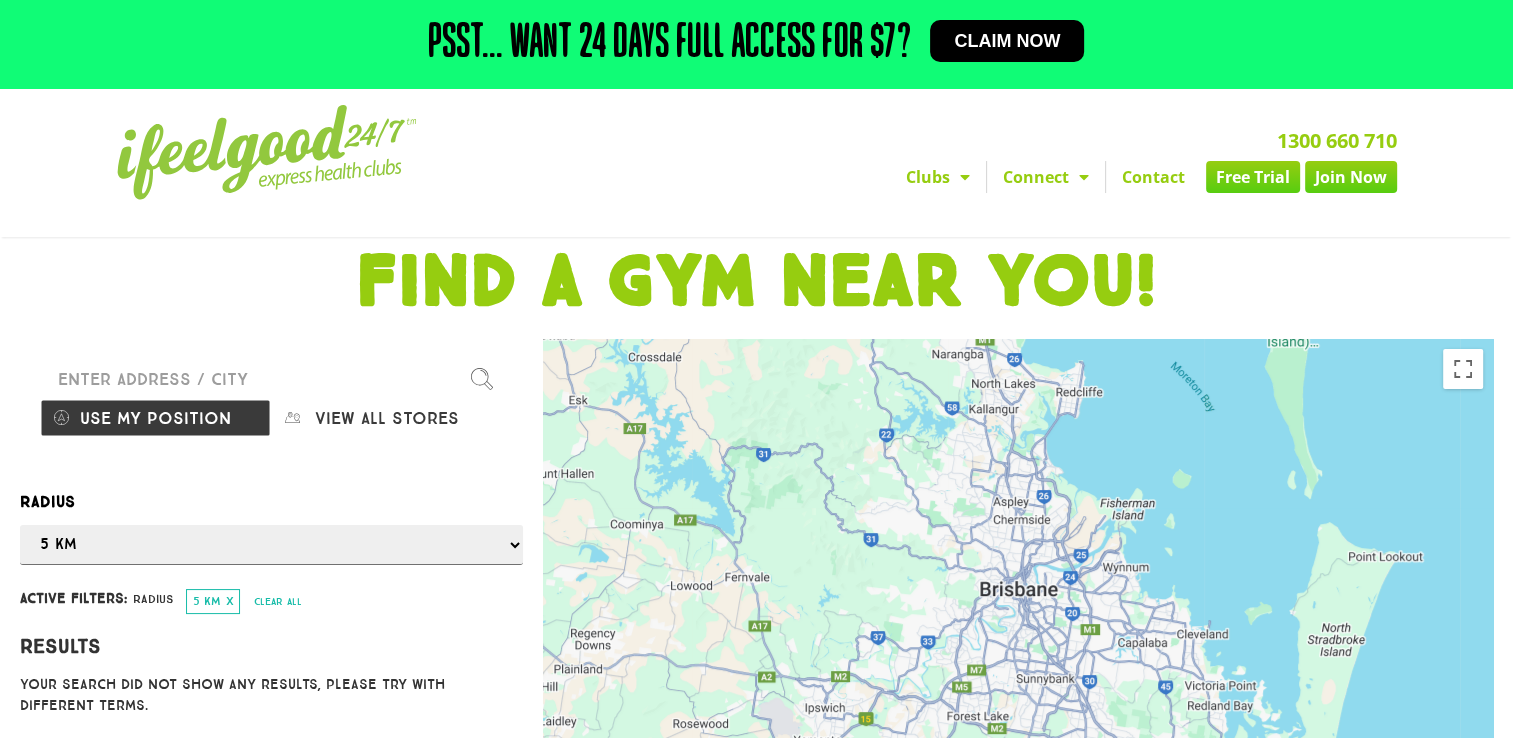 click on "Please enter a valid address" at bounding box center (271, 379) 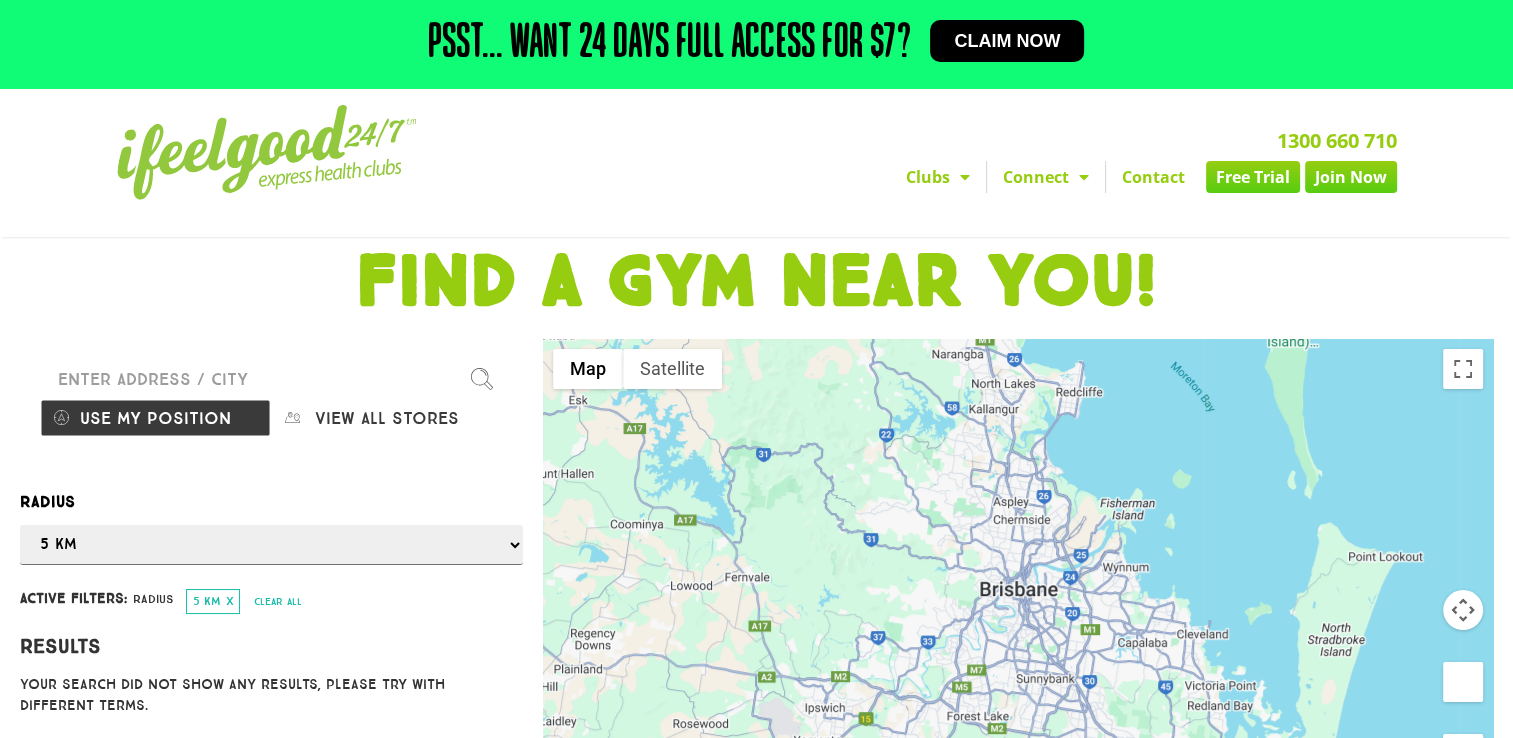 click on "Please enter a valid address" at bounding box center (271, 379) 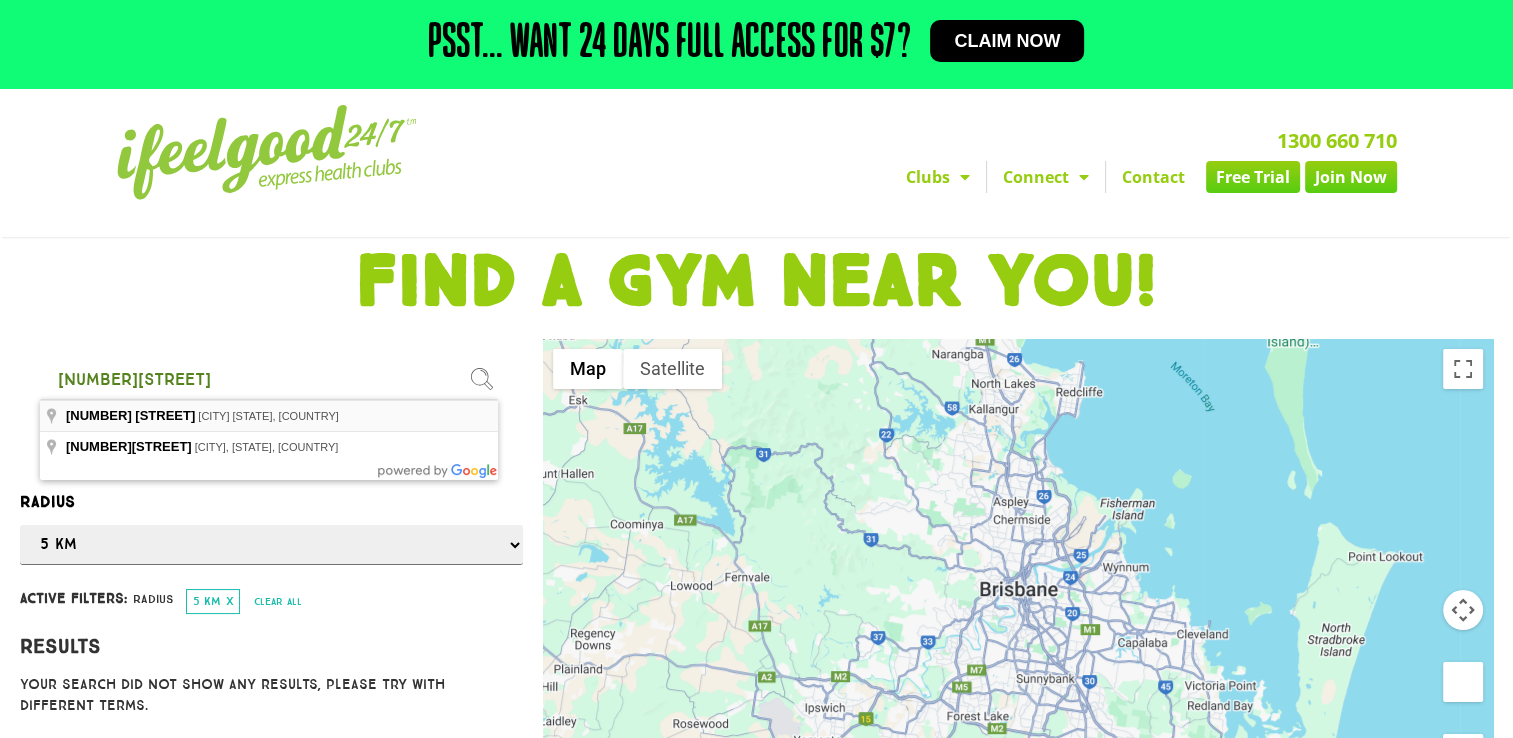 type on "26A Chardean Street, Acacia Ridge QLD, Australia" 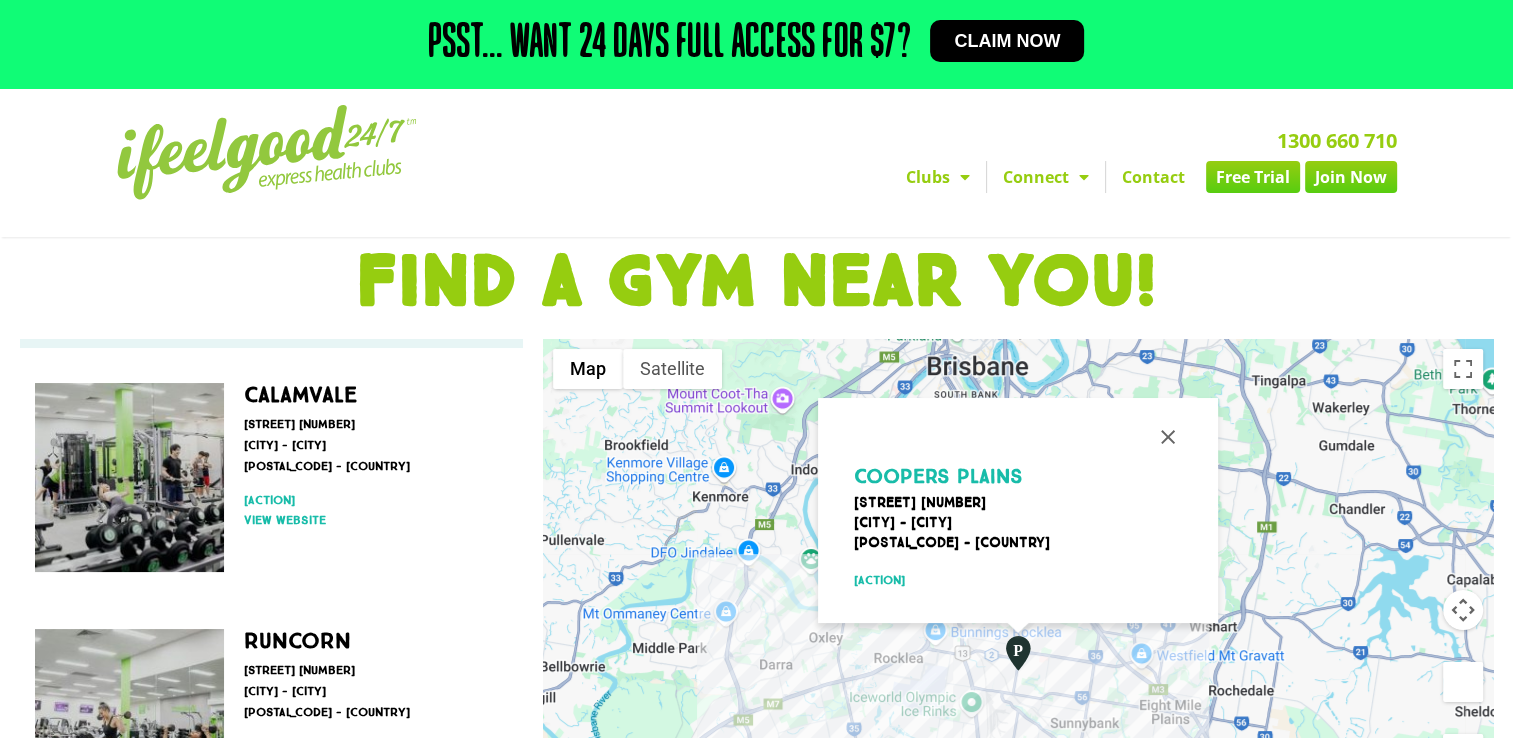 scroll, scrollTop: 564, scrollLeft: 0, axis: vertical 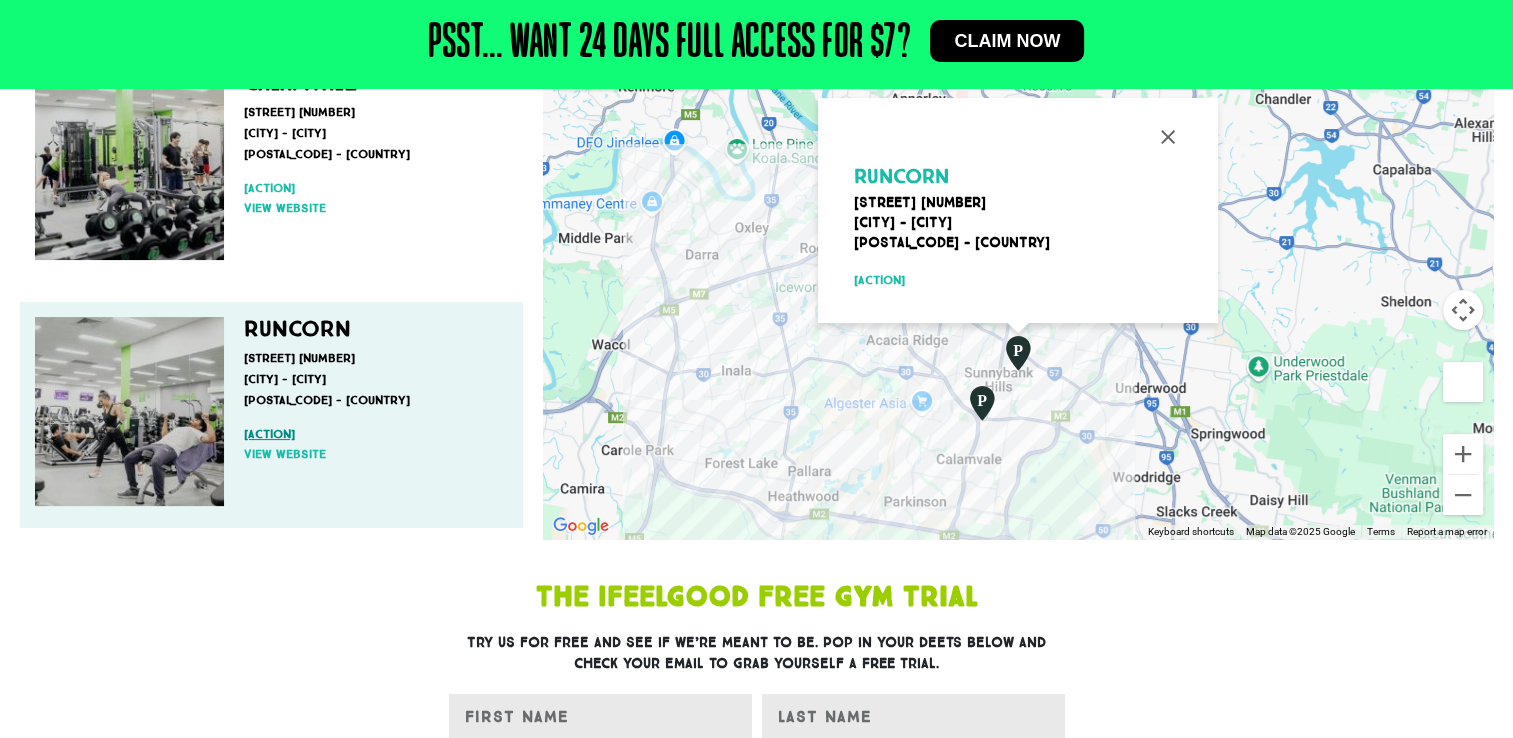 click on "Get direction" at bounding box center (371, 434) 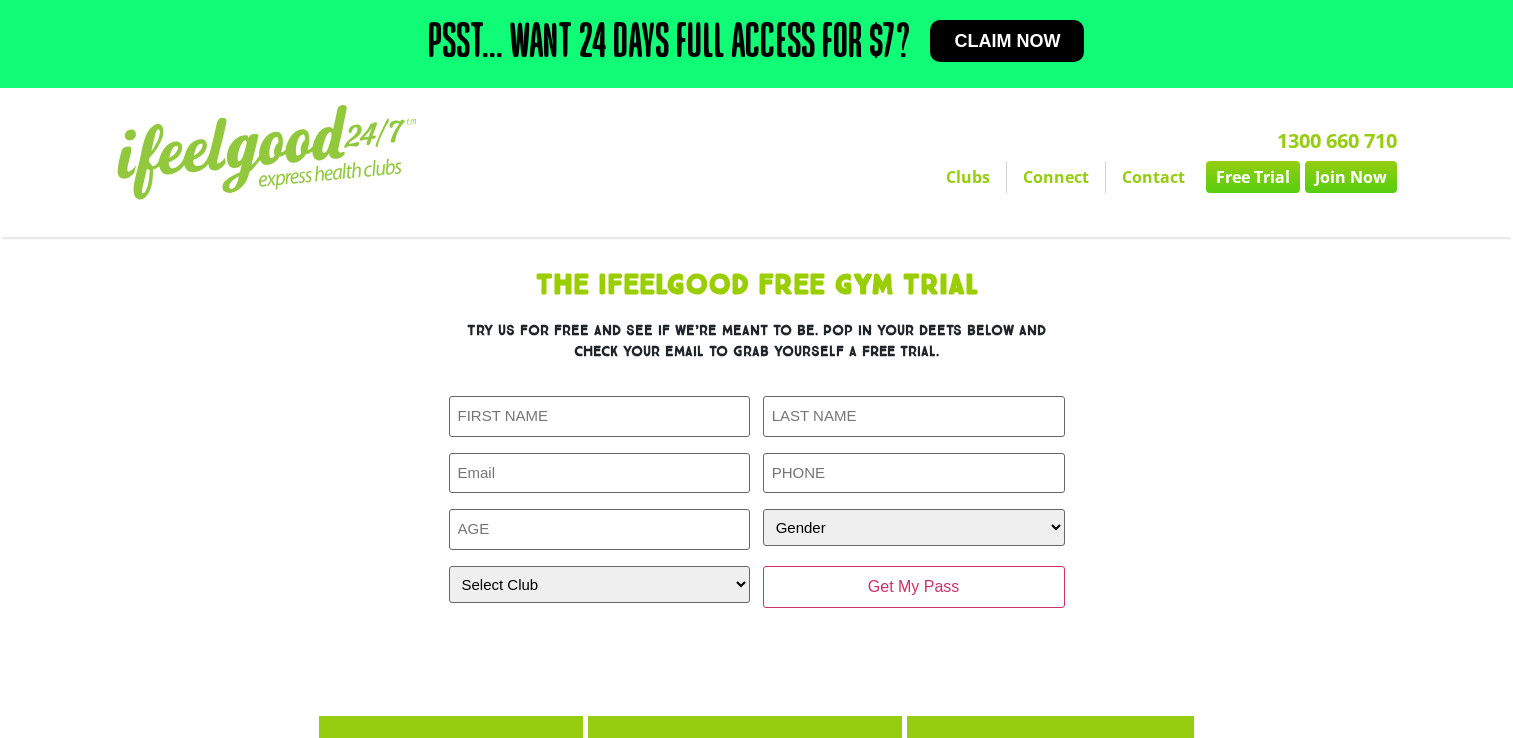 scroll, scrollTop: 0, scrollLeft: 0, axis: both 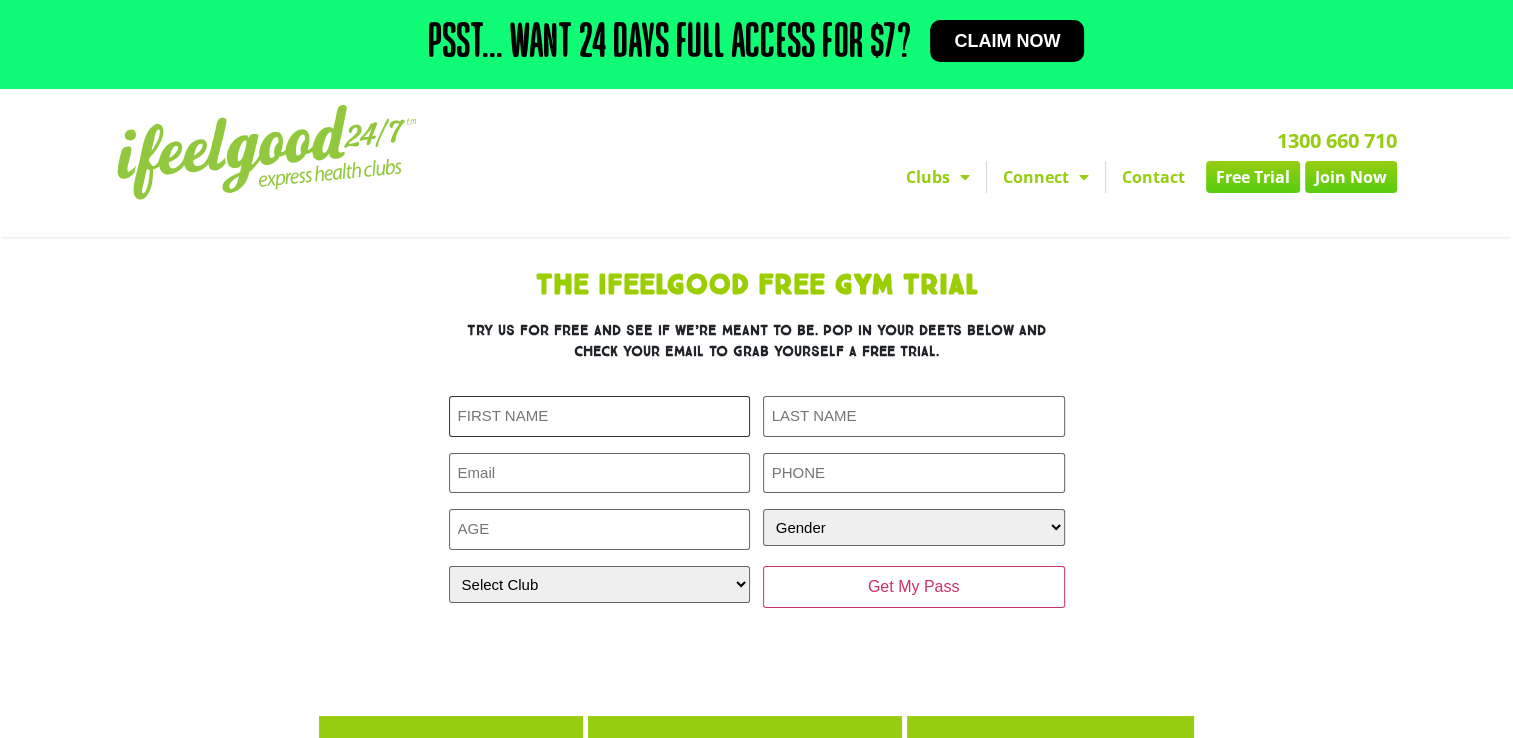 type on "[FIRST] [LAST]" 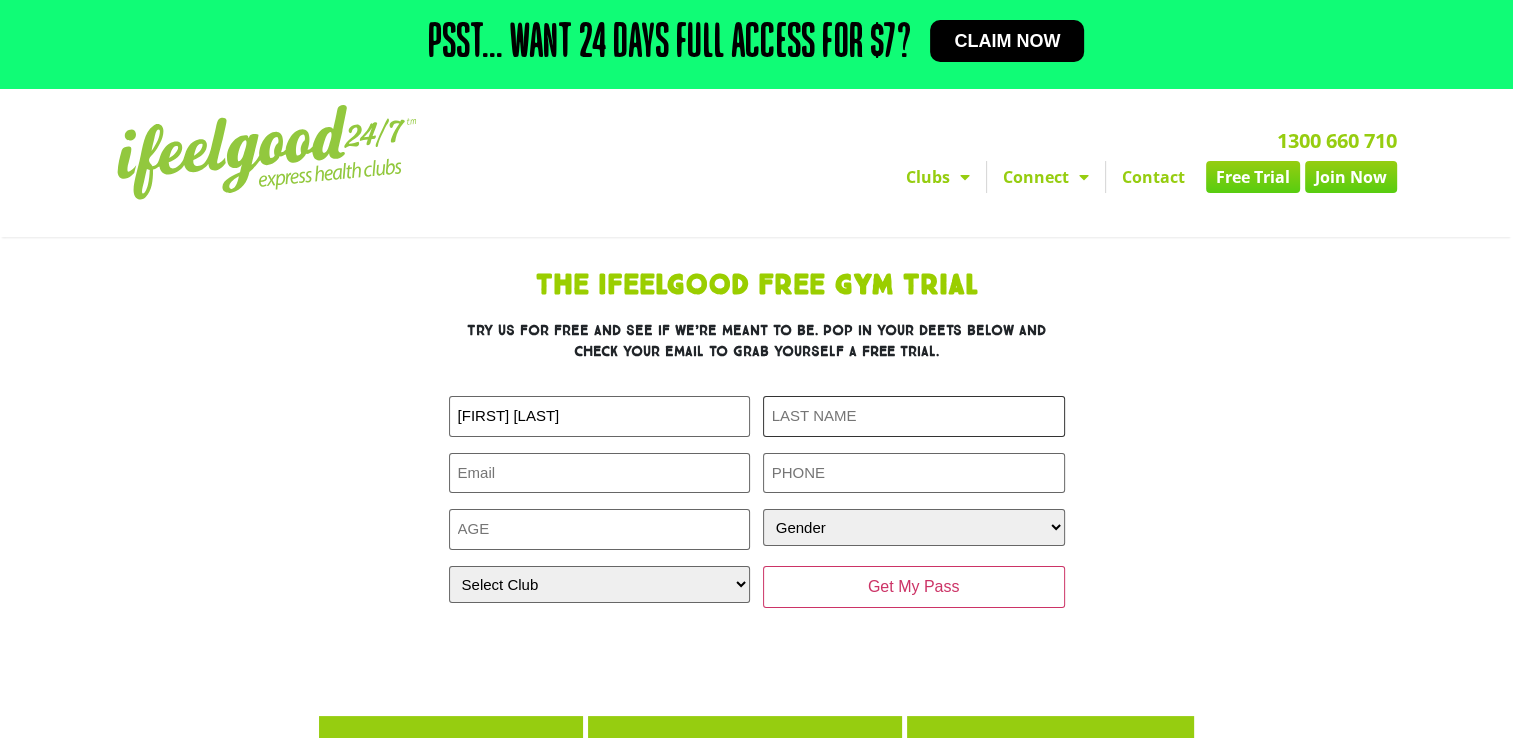 type on "[LAST]" 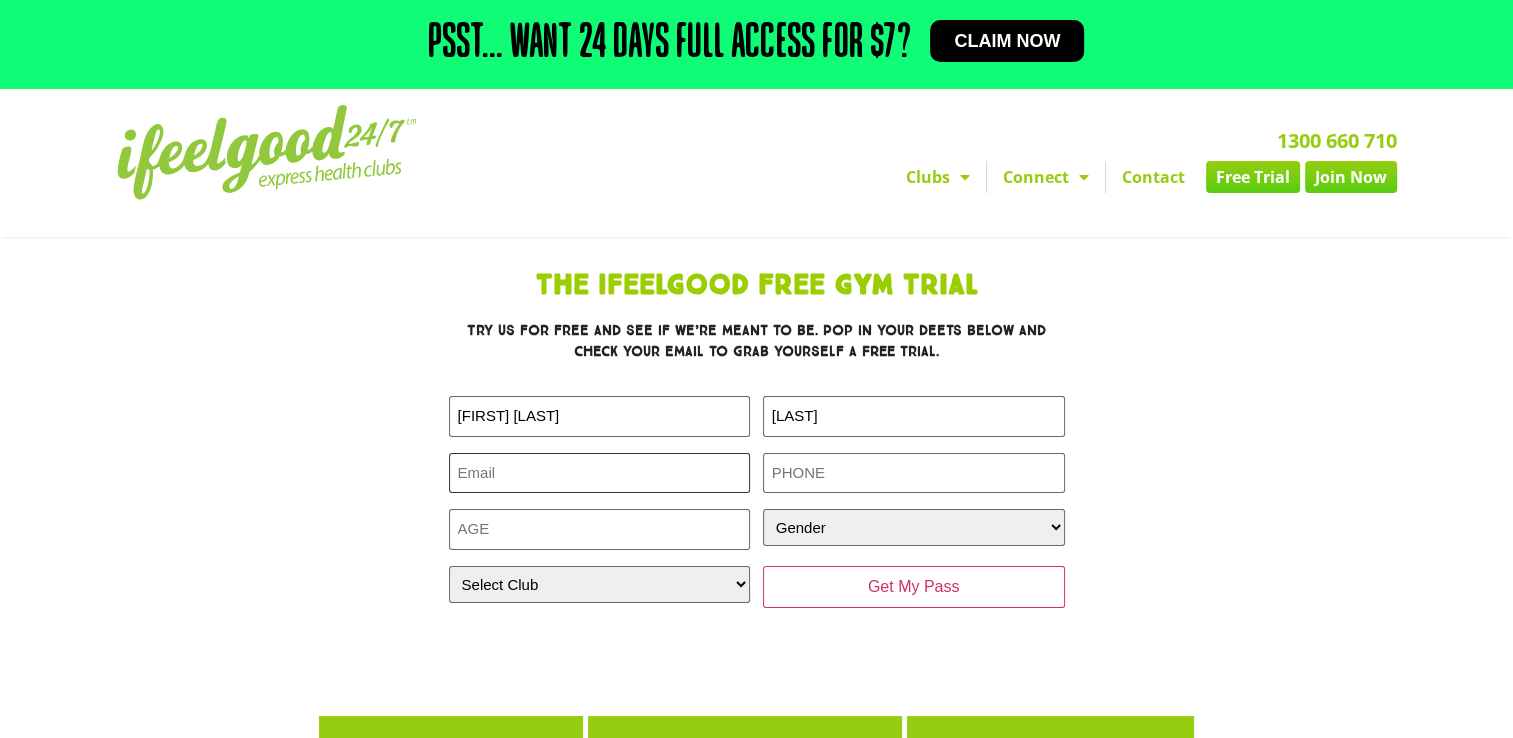type on "[EMAIL]" 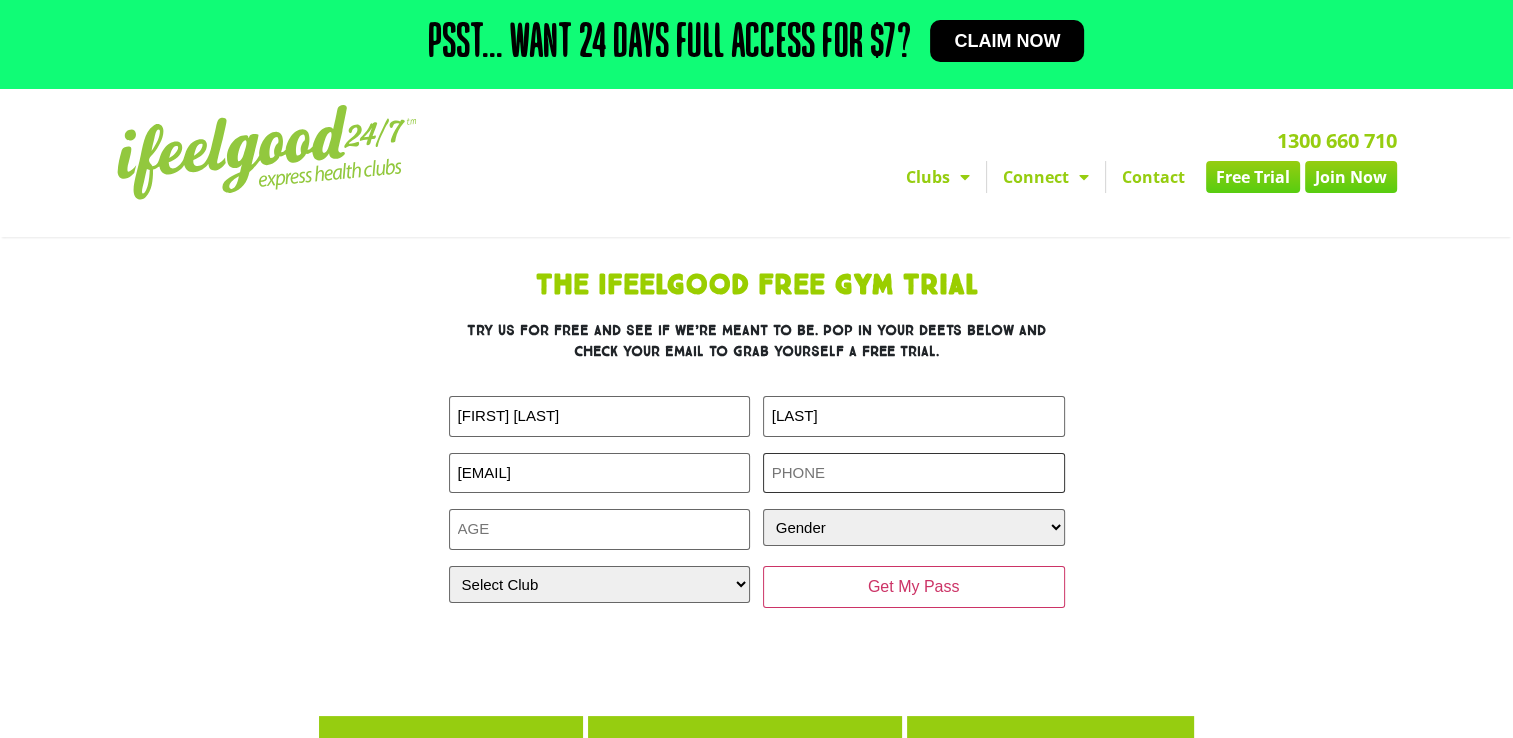 type on "[PHONE]" 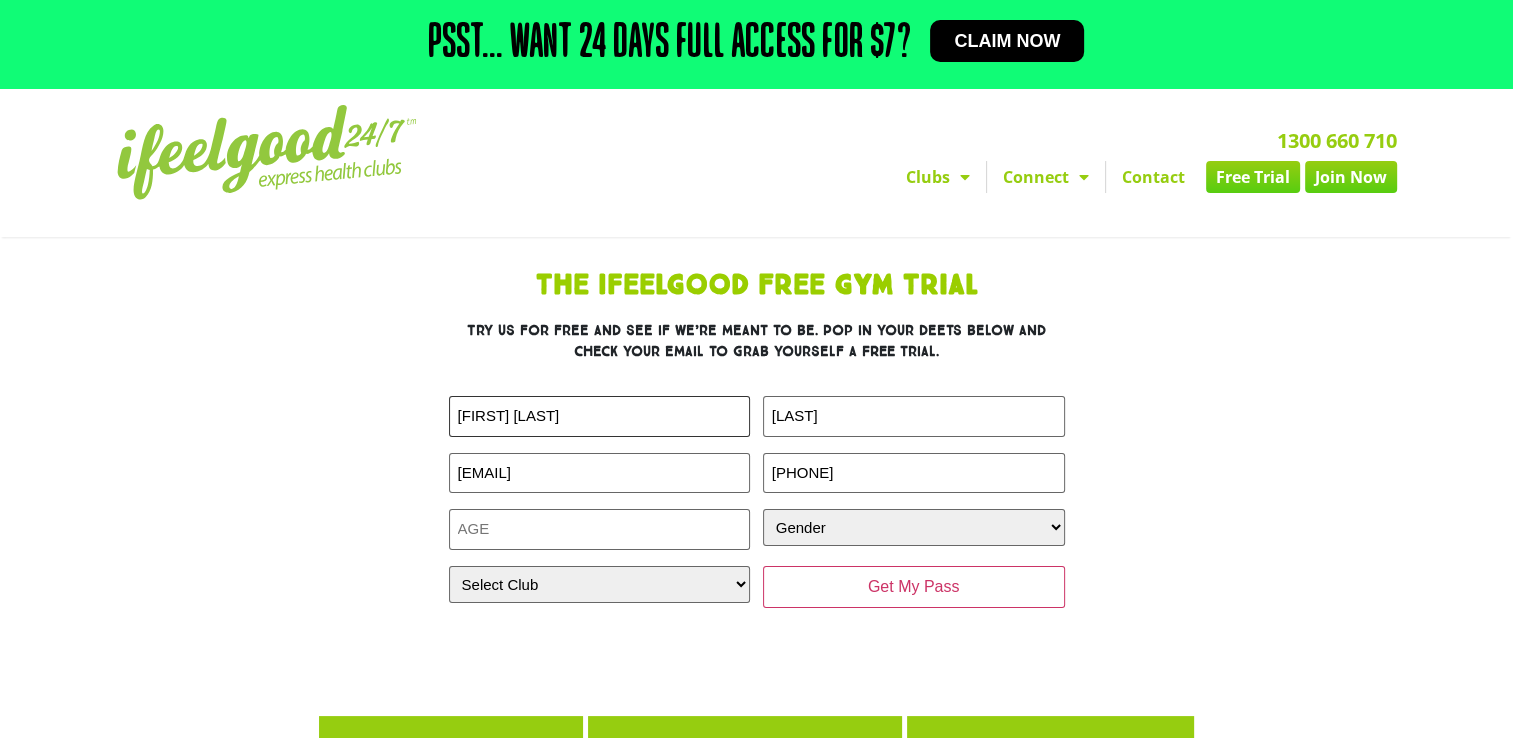 drag, startPoint x: 500, startPoint y: 414, endPoint x: 306, endPoint y: 439, distance: 195.60419 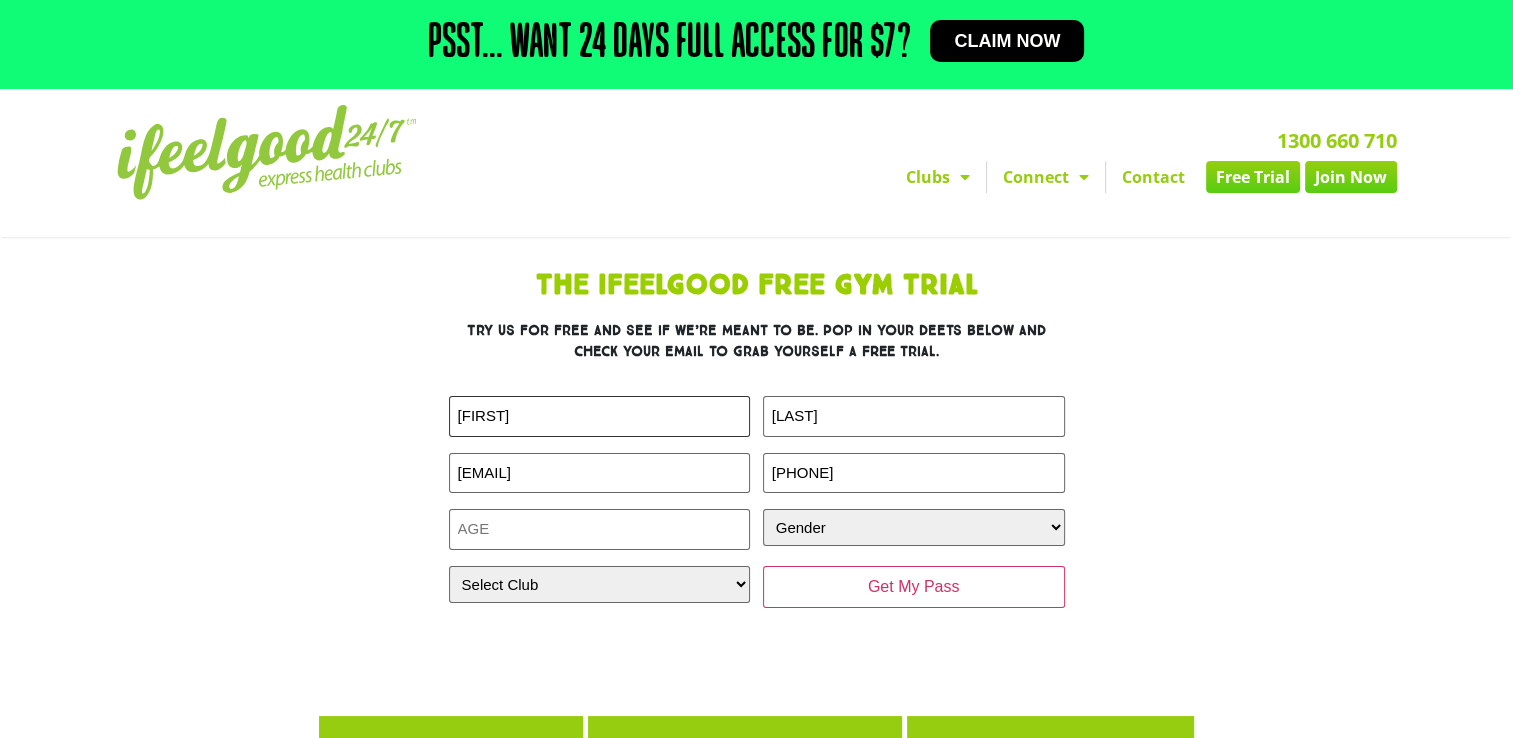 type on "[FIRST]" 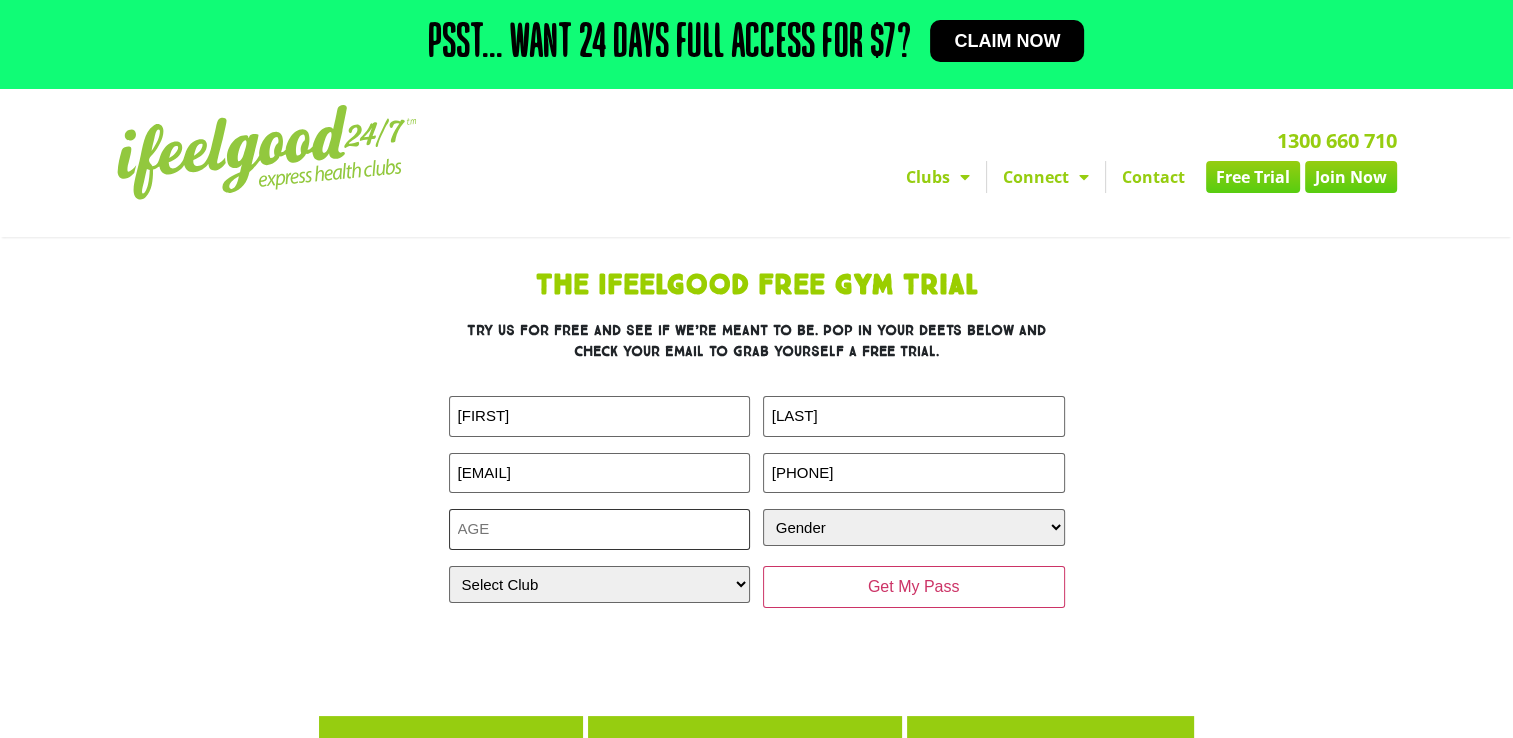 click on "Age (Required)" at bounding box center [600, 529] 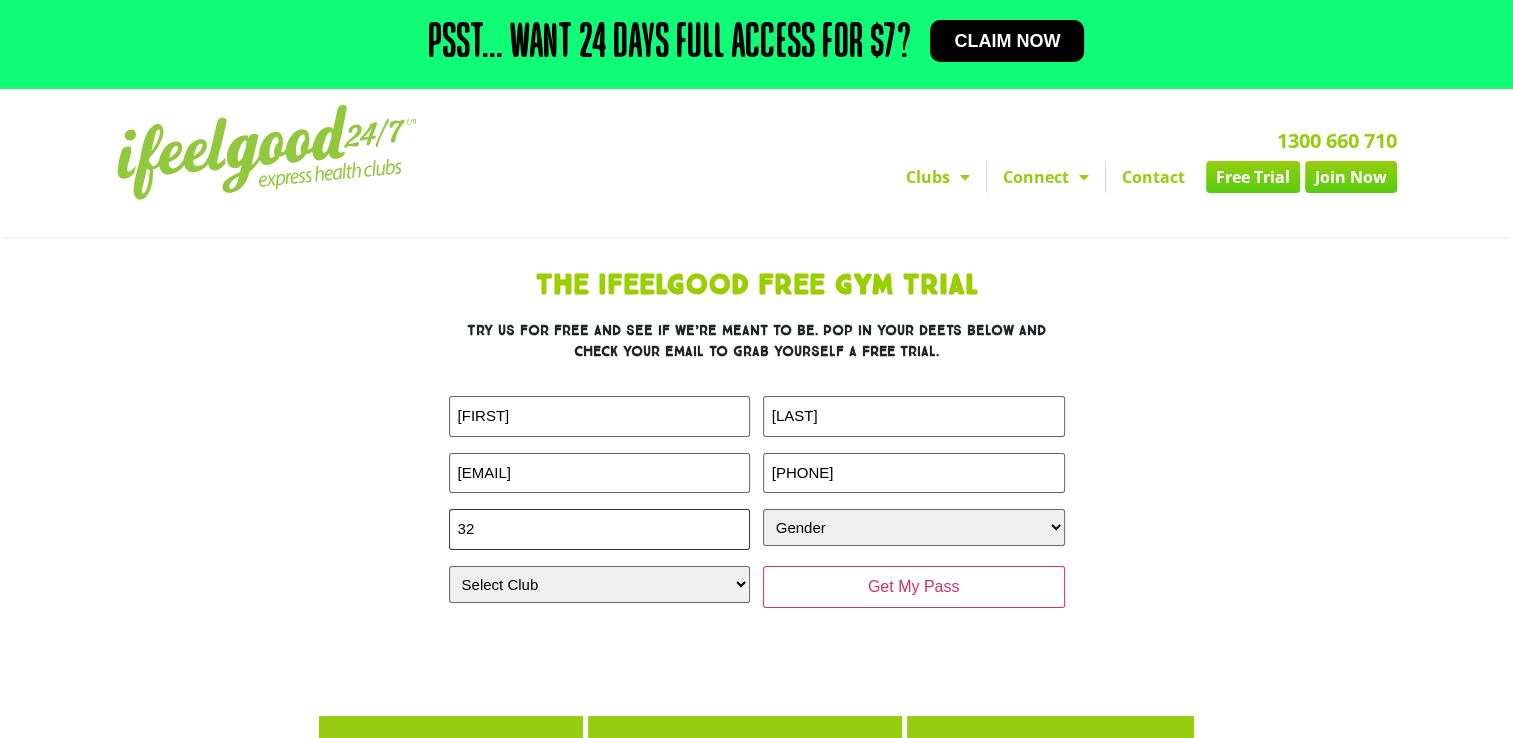type on "32" 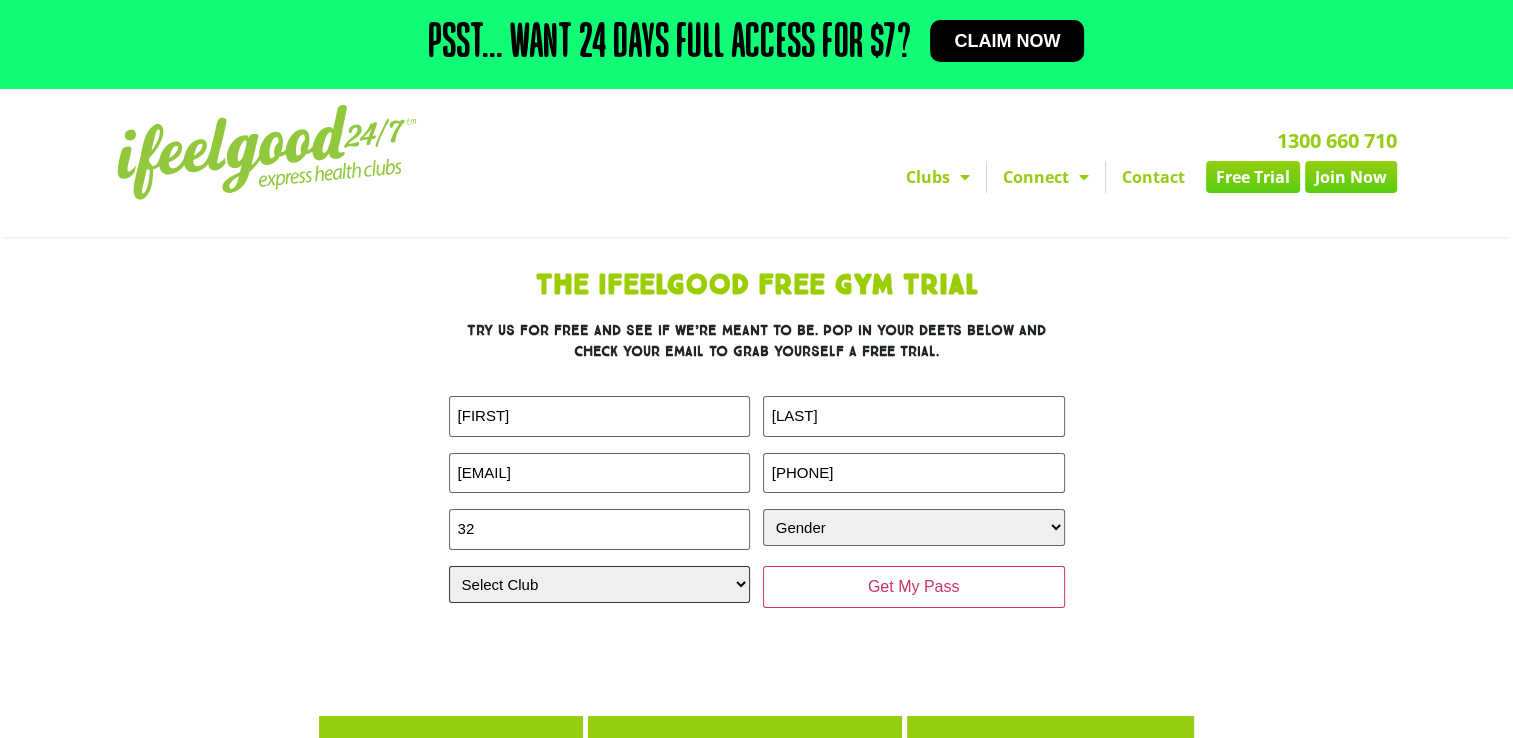 click on "Select Club Alexandra Hills Calamvale Coopers Plains Middle Park Oxenford Oxley Park Ridge Underwood Wynnum" at bounding box center [600, 584] 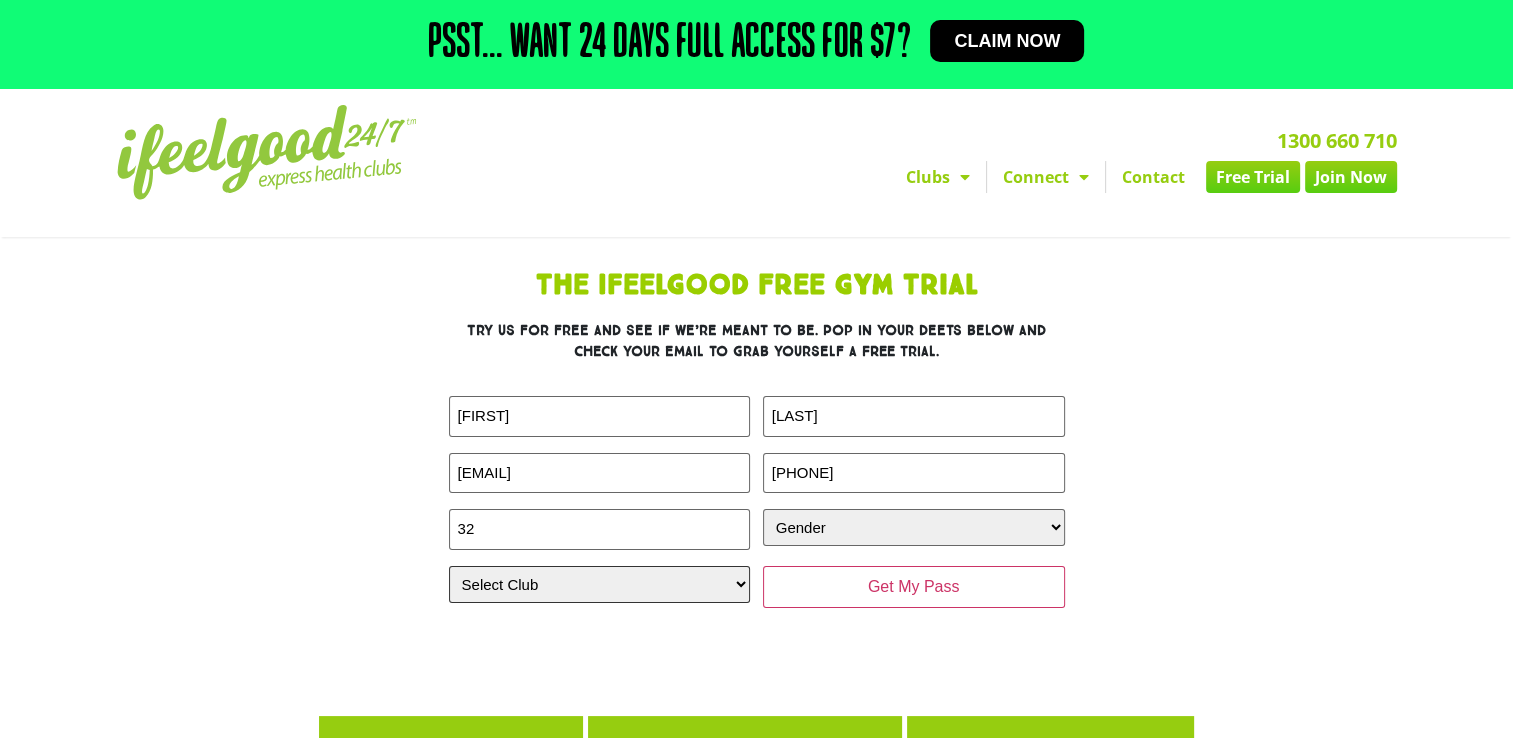 select on "Calamvale" 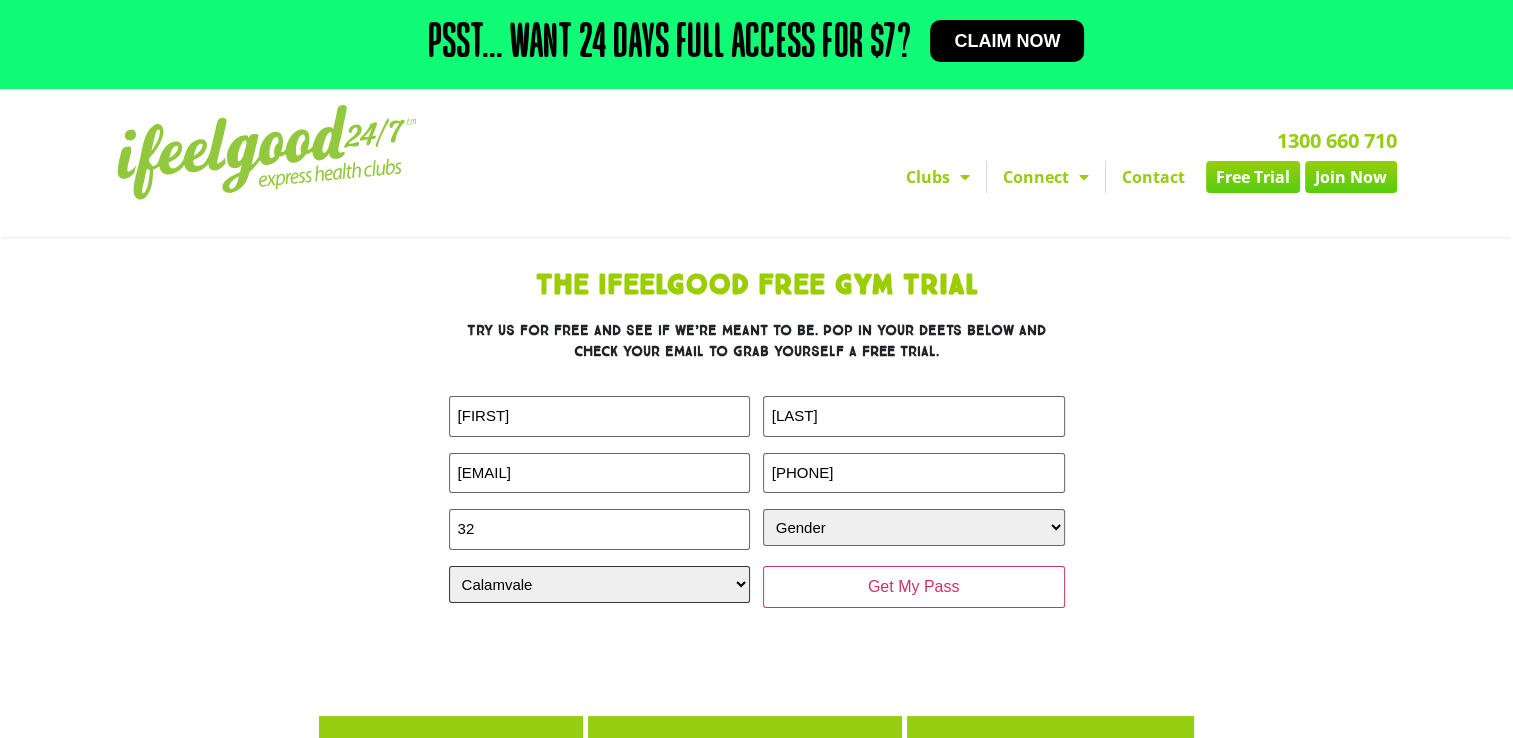 click on "Select Club Alexandra Hills Calamvale Coopers Plains Middle Park Oxenford Oxley Park Ridge Underwood Wynnum" at bounding box center [600, 584] 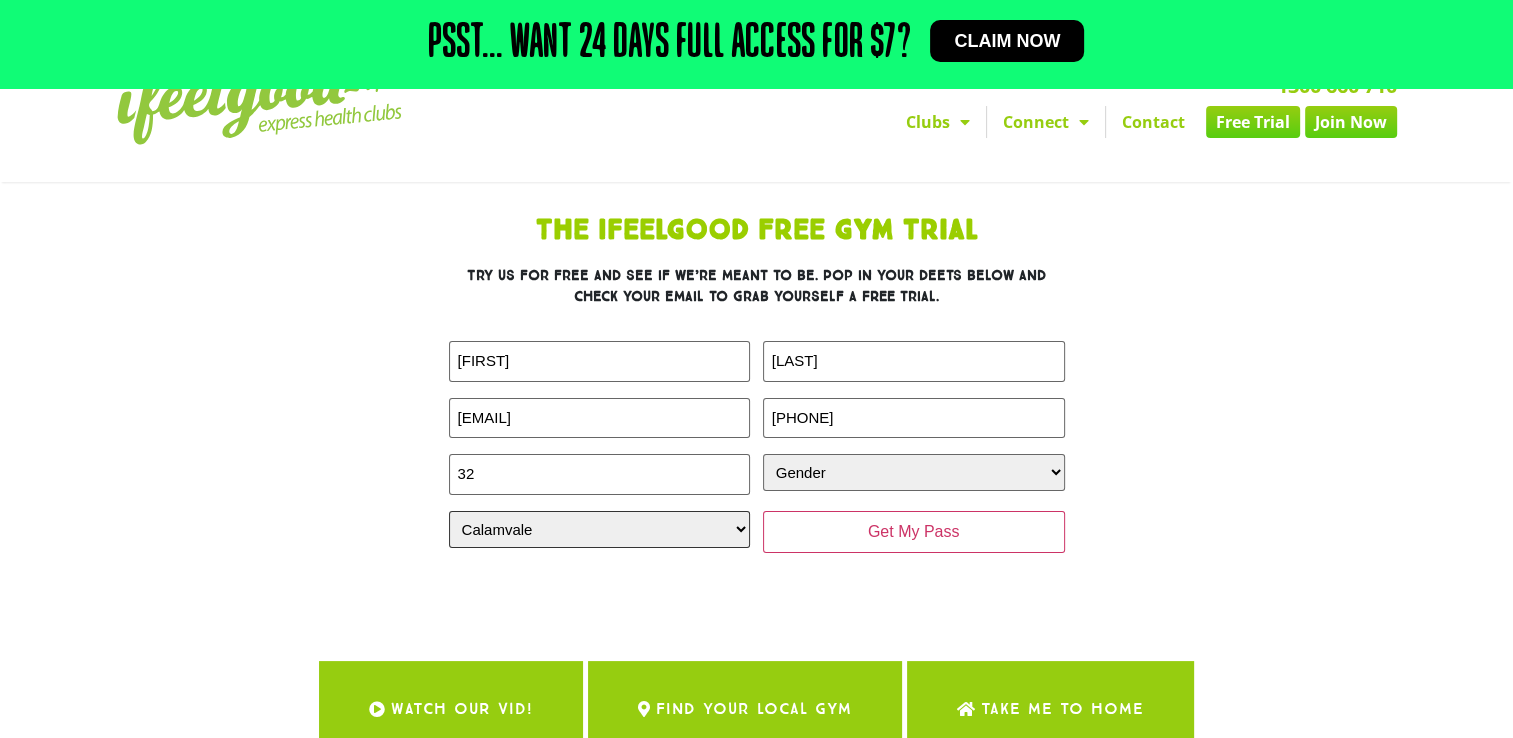 scroll, scrollTop: 200, scrollLeft: 0, axis: vertical 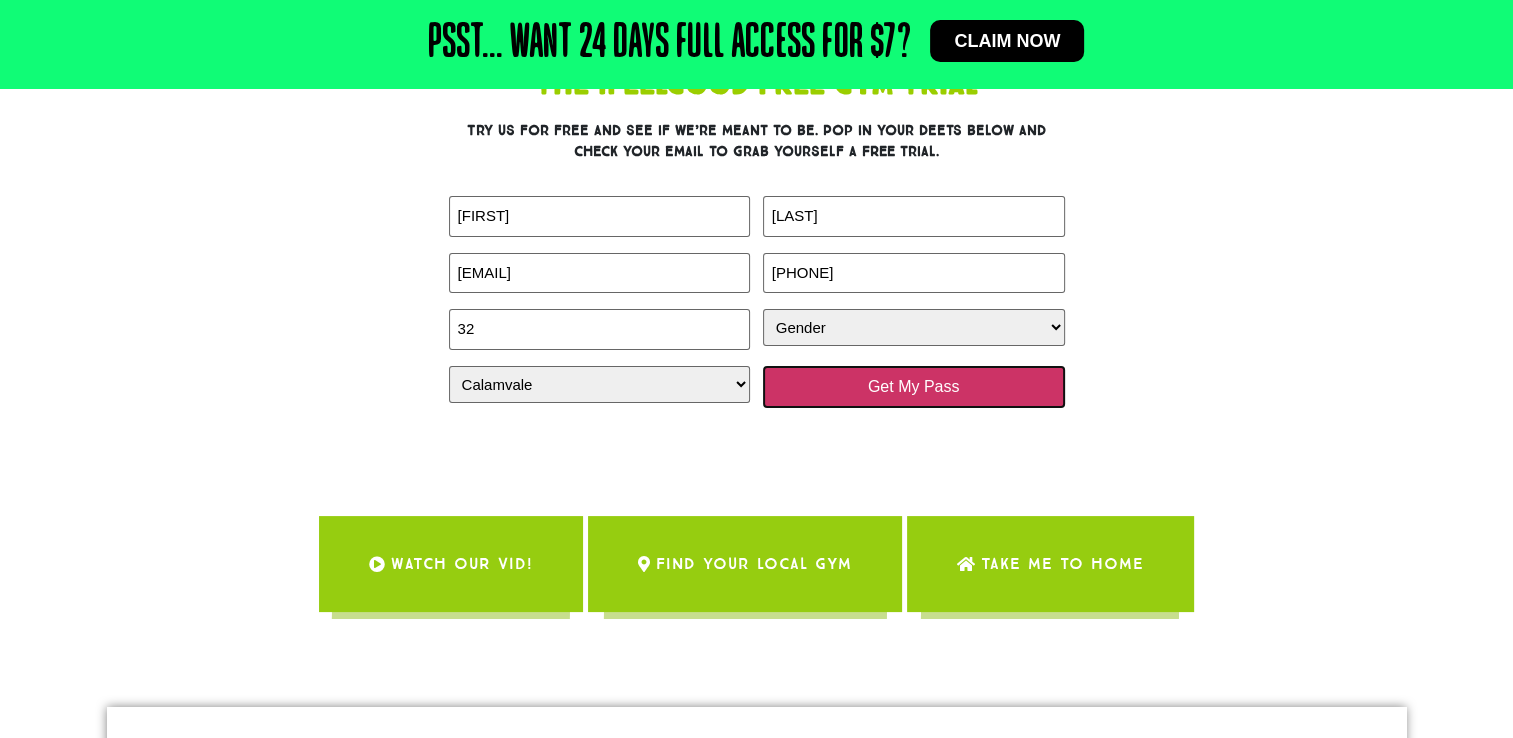 click on "Get My Pass" at bounding box center (914, 387) 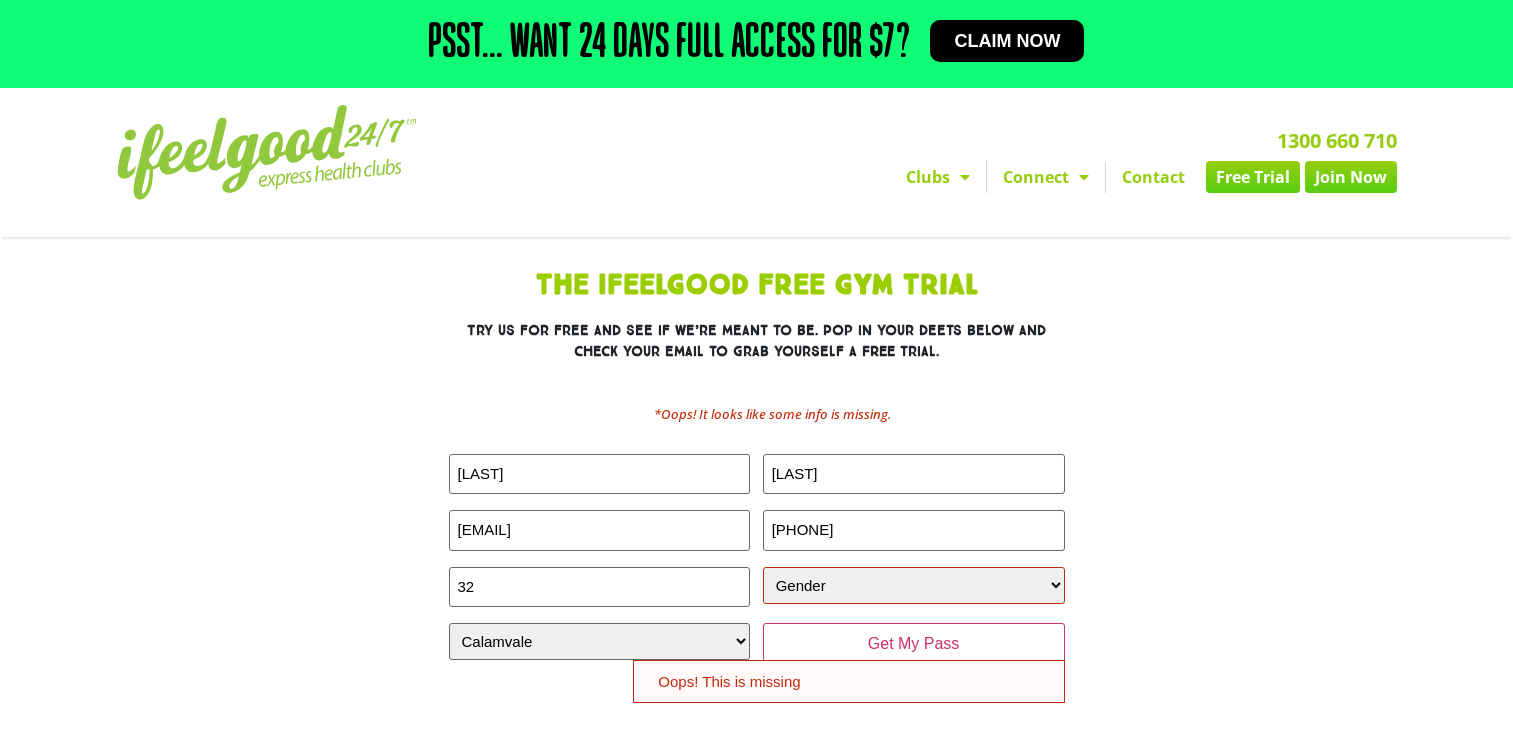 scroll, scrollTop: 0, scrollLeft: 0, axis: both 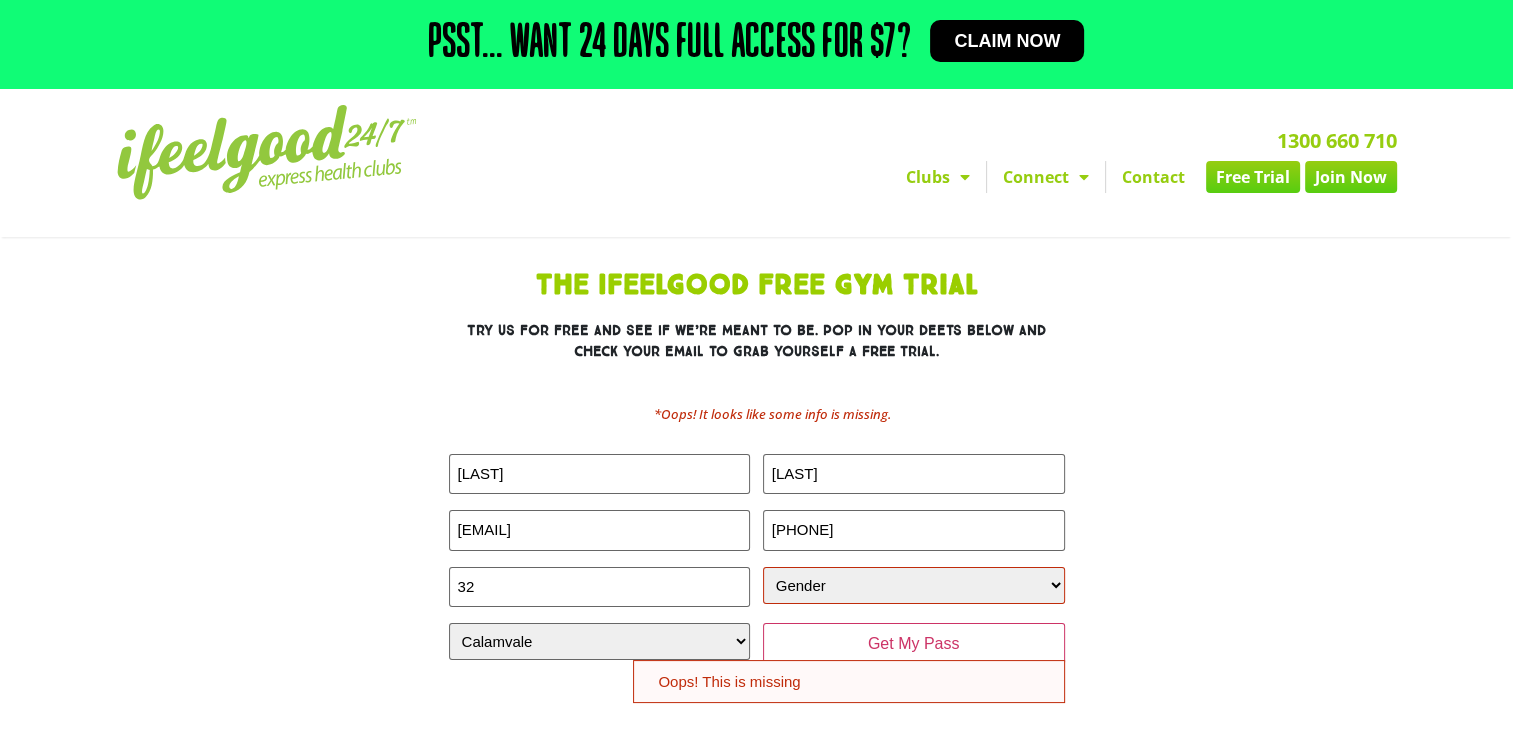 click on "Gender Male Female" at bounding box center (914, 585) 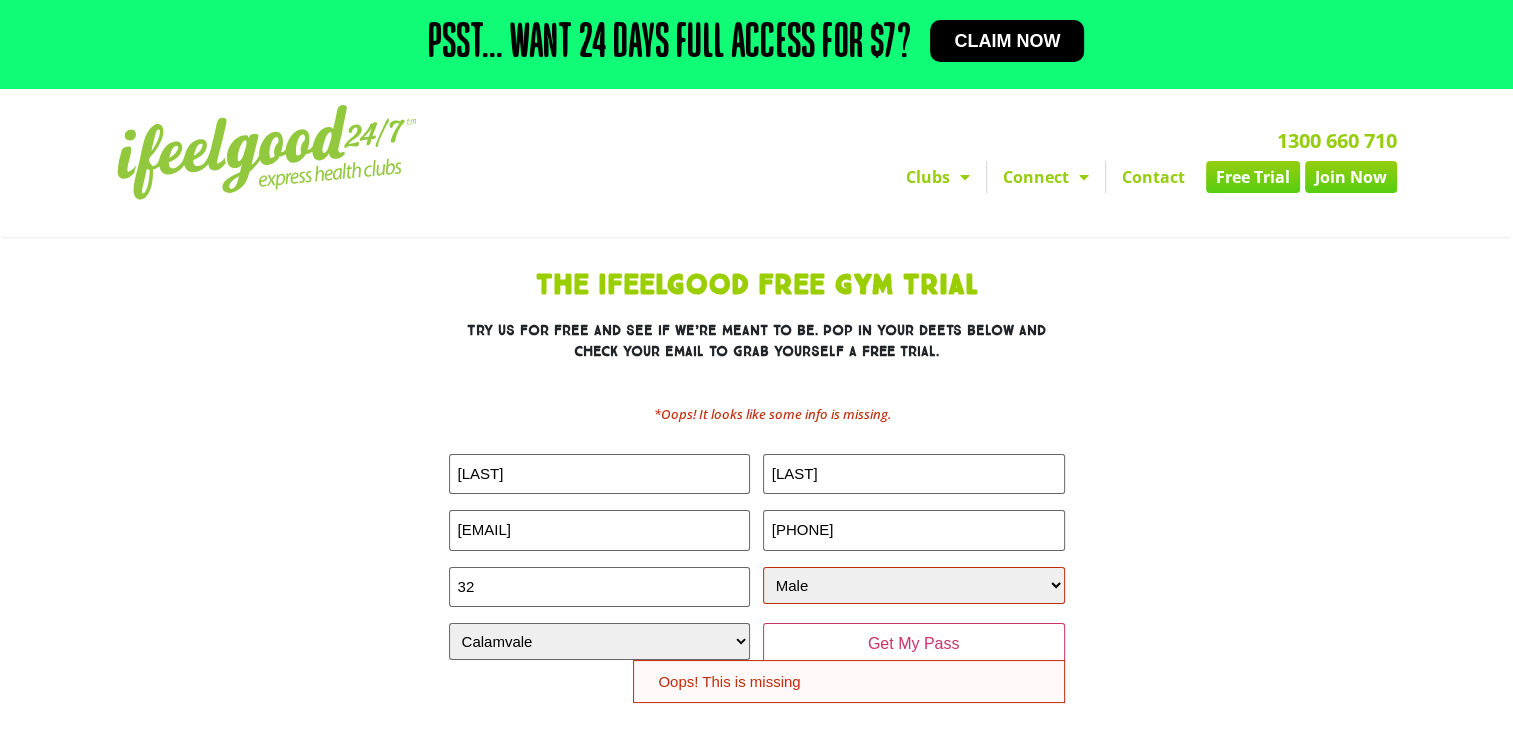 click on "Gender Male Female" at bounding box center (914, 585) 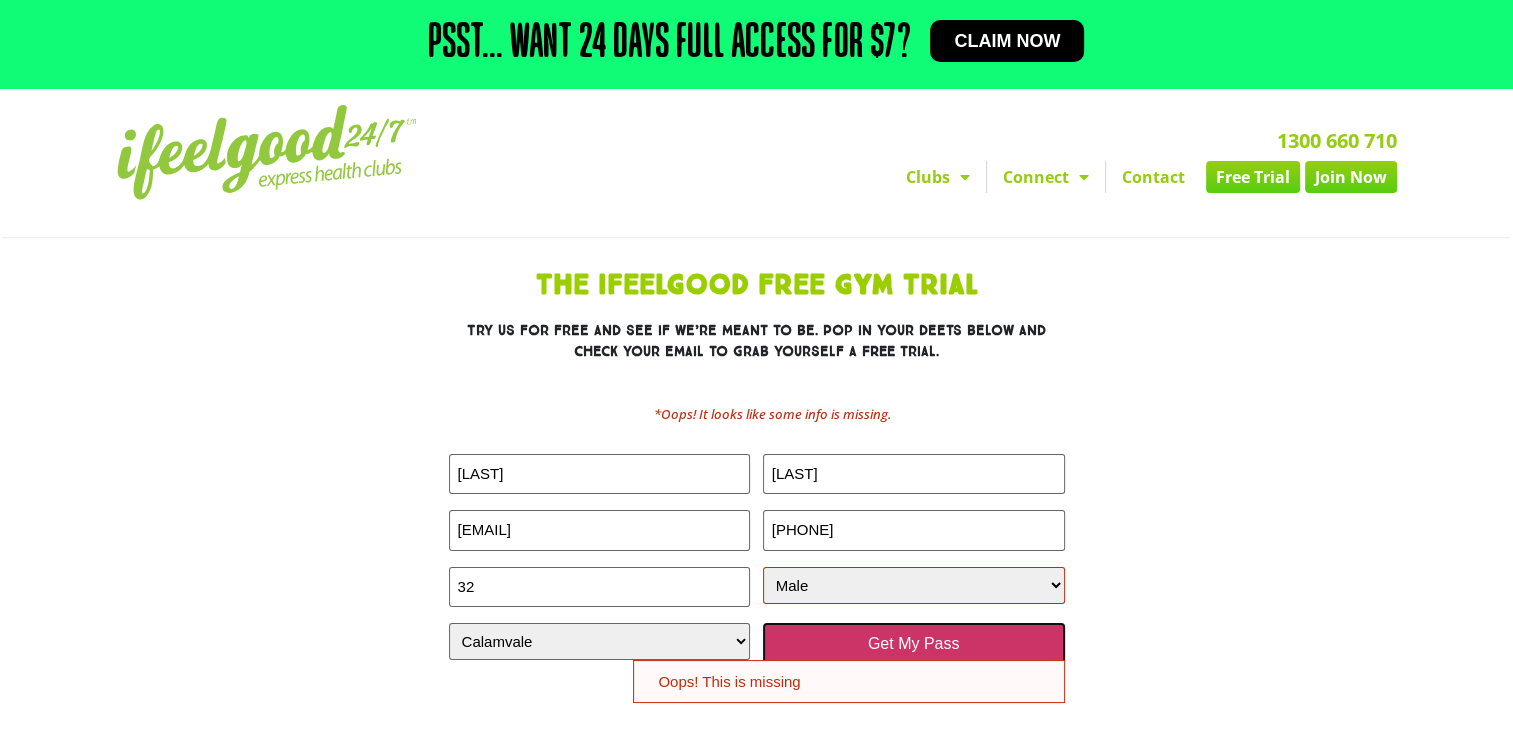 click on "Get My Pass" at bounding box center (914, 644) 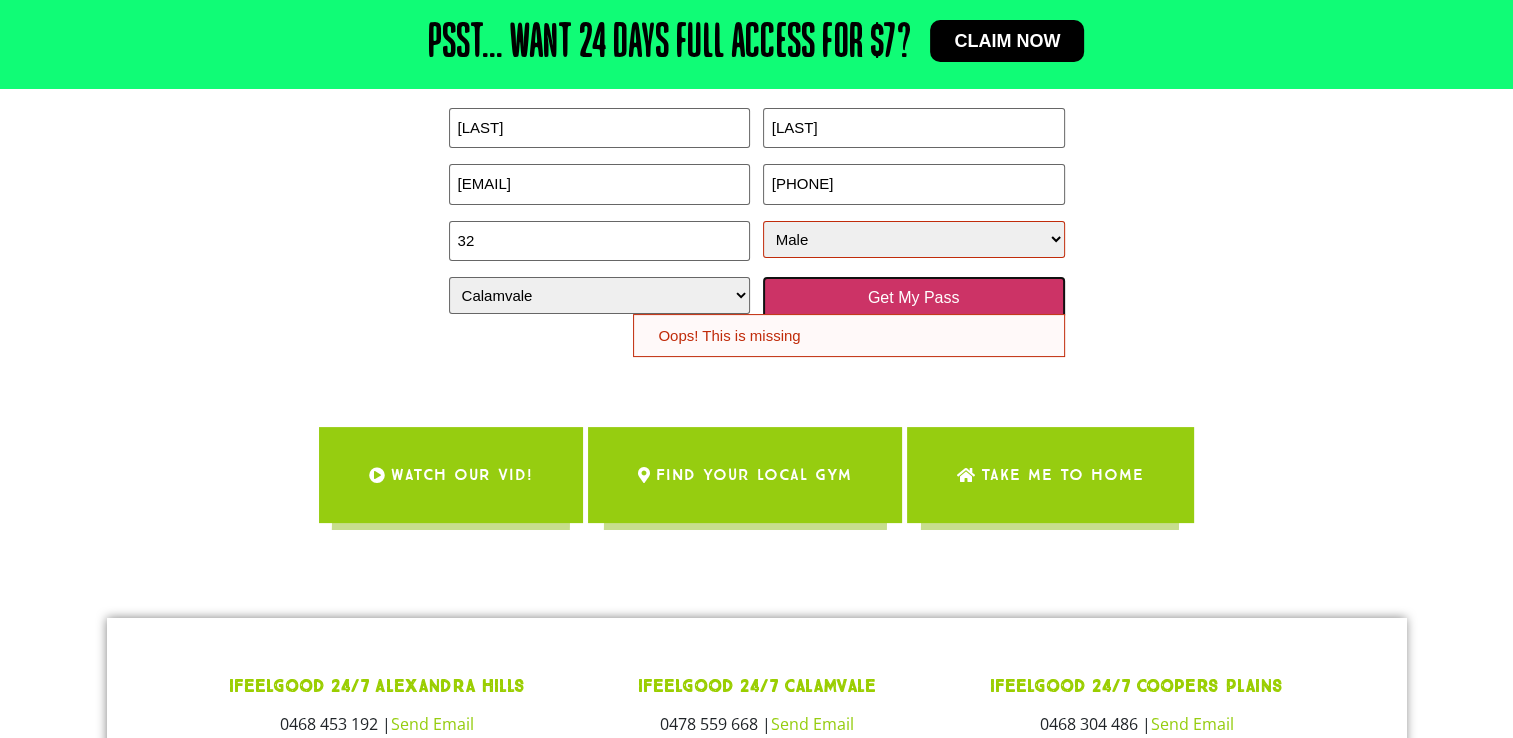 scroll, scrollTop: 300, scrollLeft: 0, axis: vertical 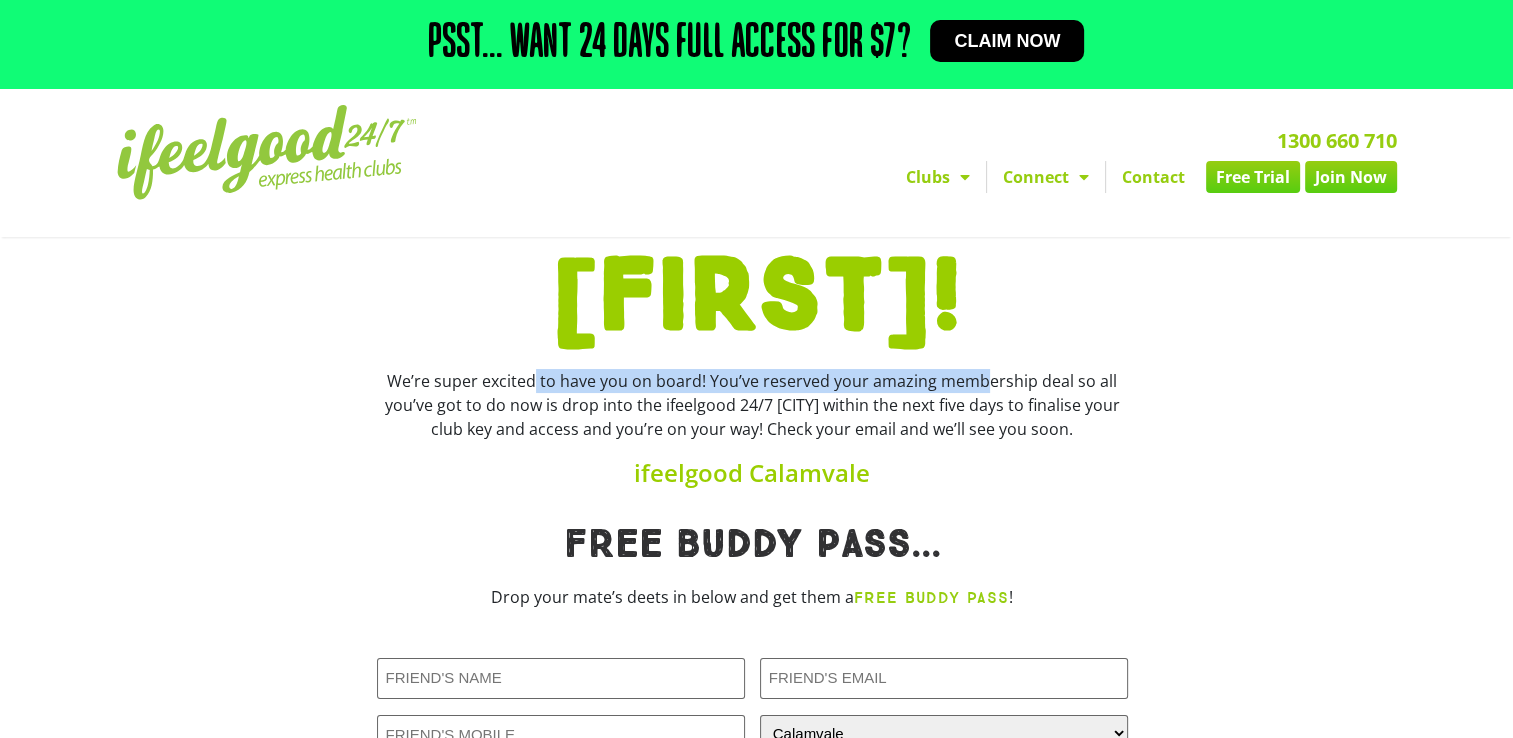 drag, startPoint x: 479, startPoint y: 382, endPoint x: 896, endPoint y: 374, distance: 417.07672 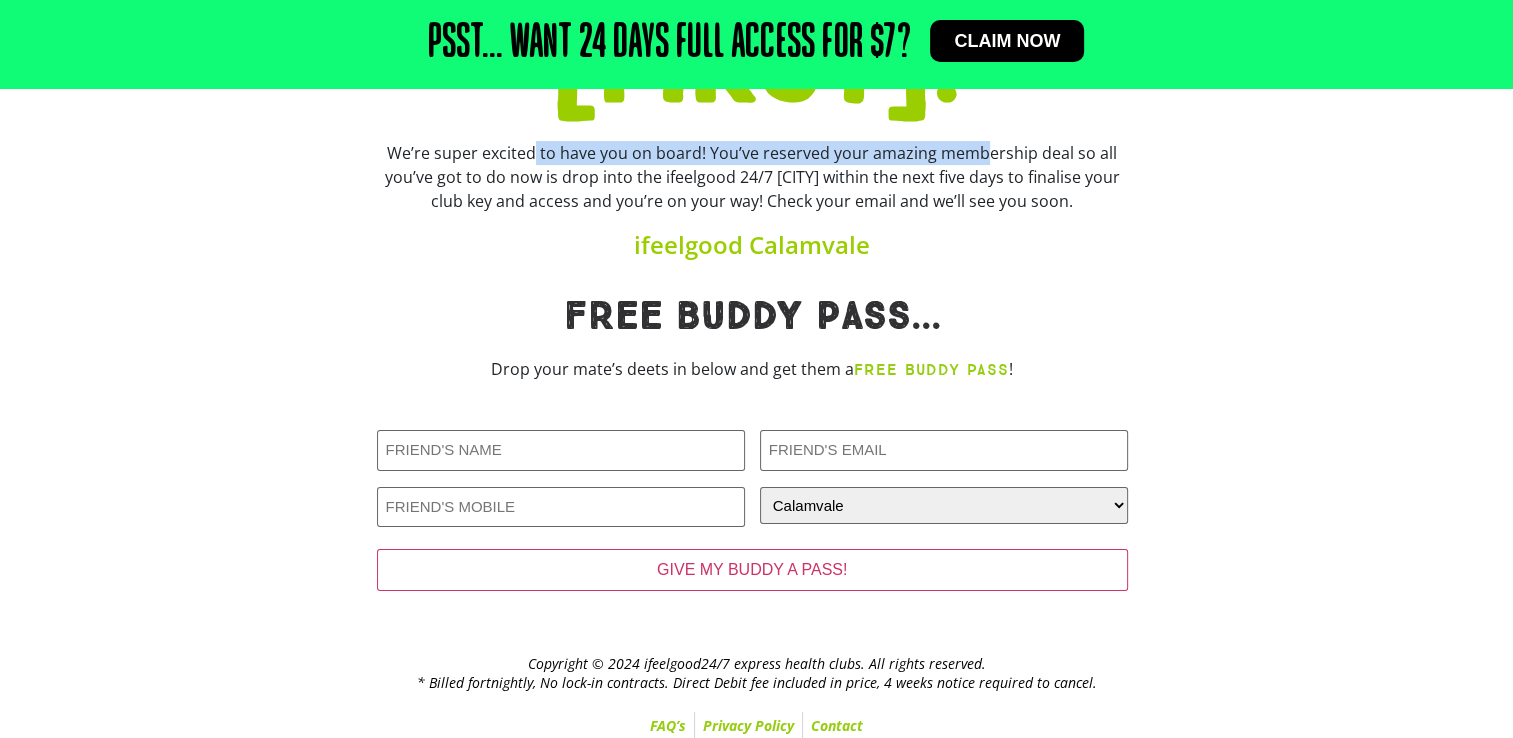scroll, scrollTop: 237, scrollLeft: 0, axis: vertical 